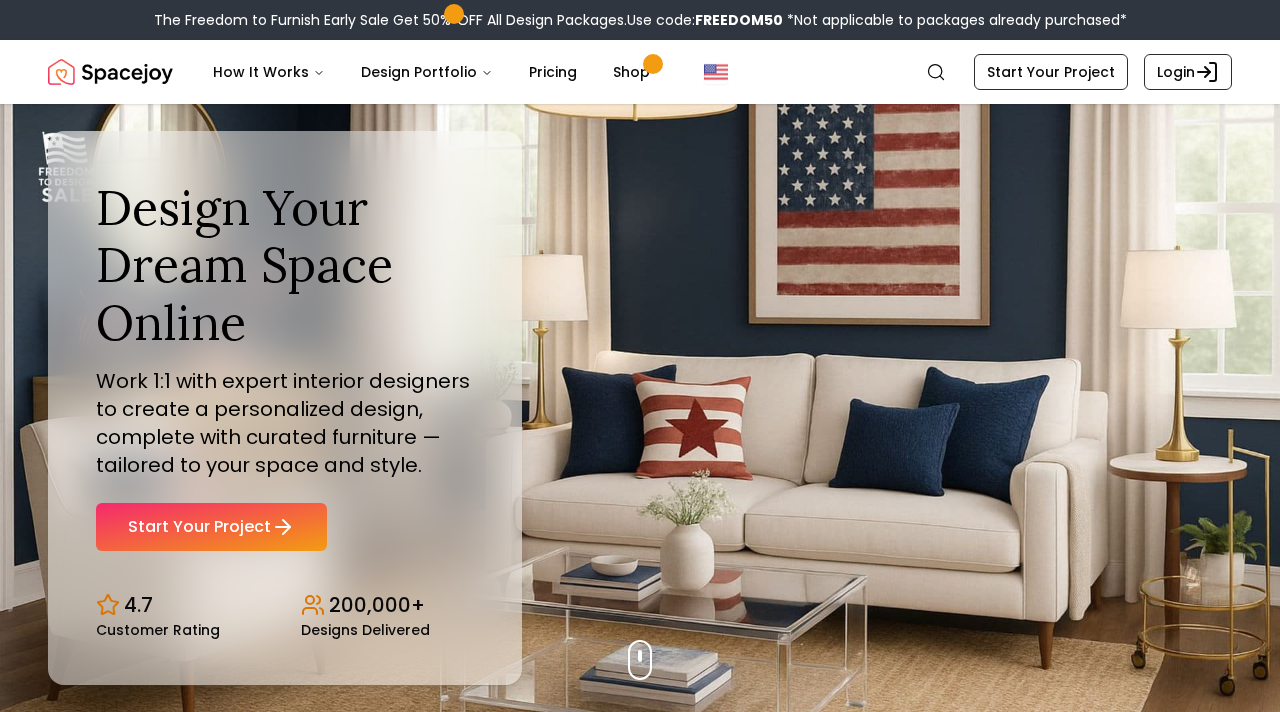 scroll, scrollTop: 0, scrollLeft: 0, axis: both 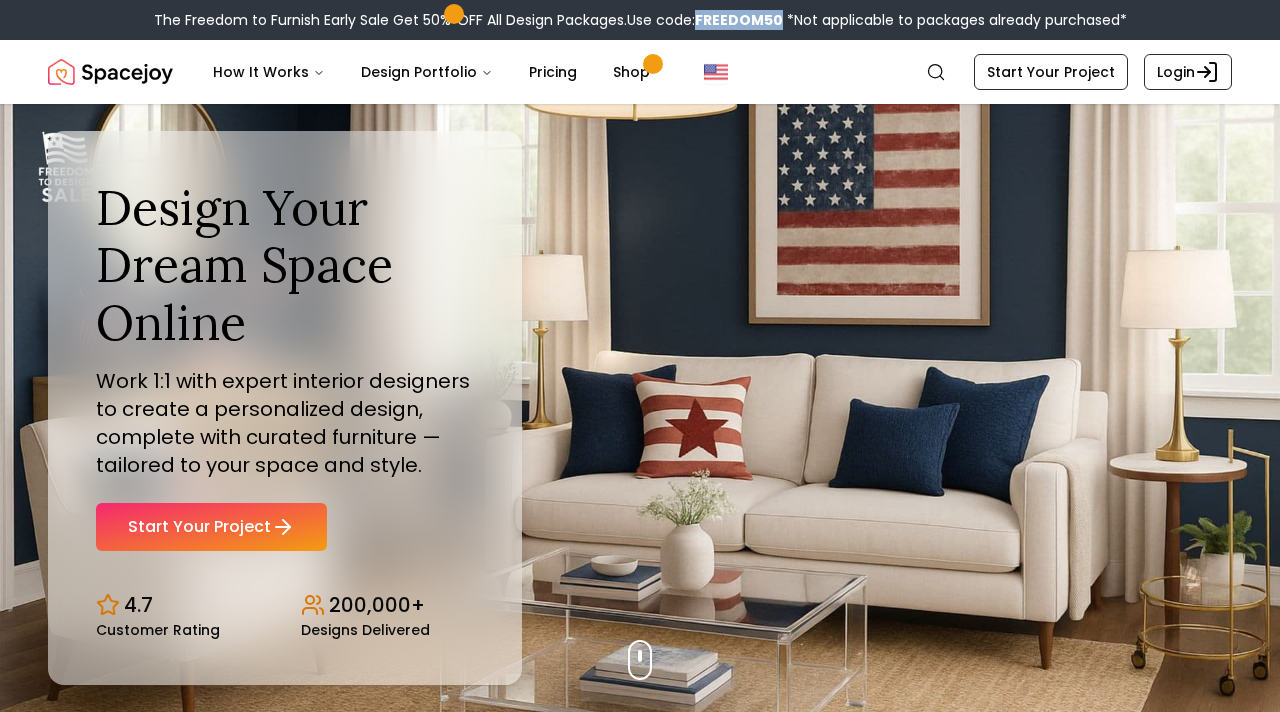 click on "FREEDOM50" at bounding box center (739, 20) 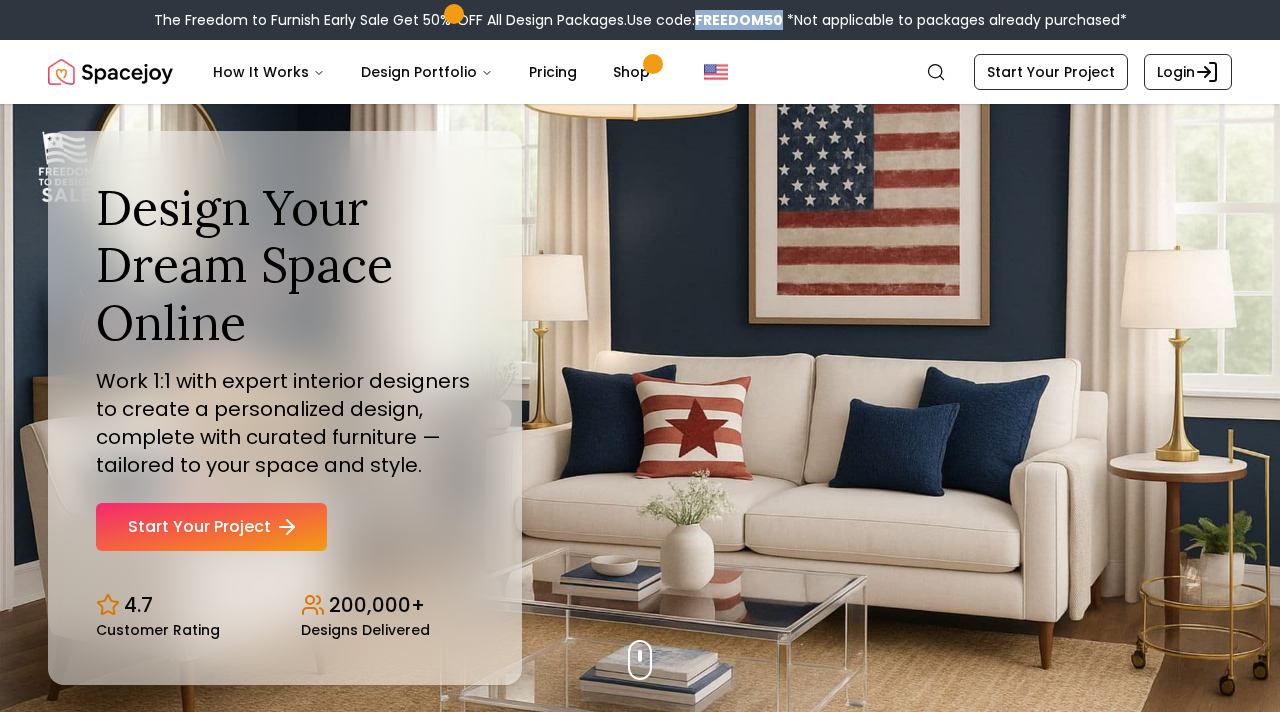 click on "Start Your Project" at bounding box center [211, 527] 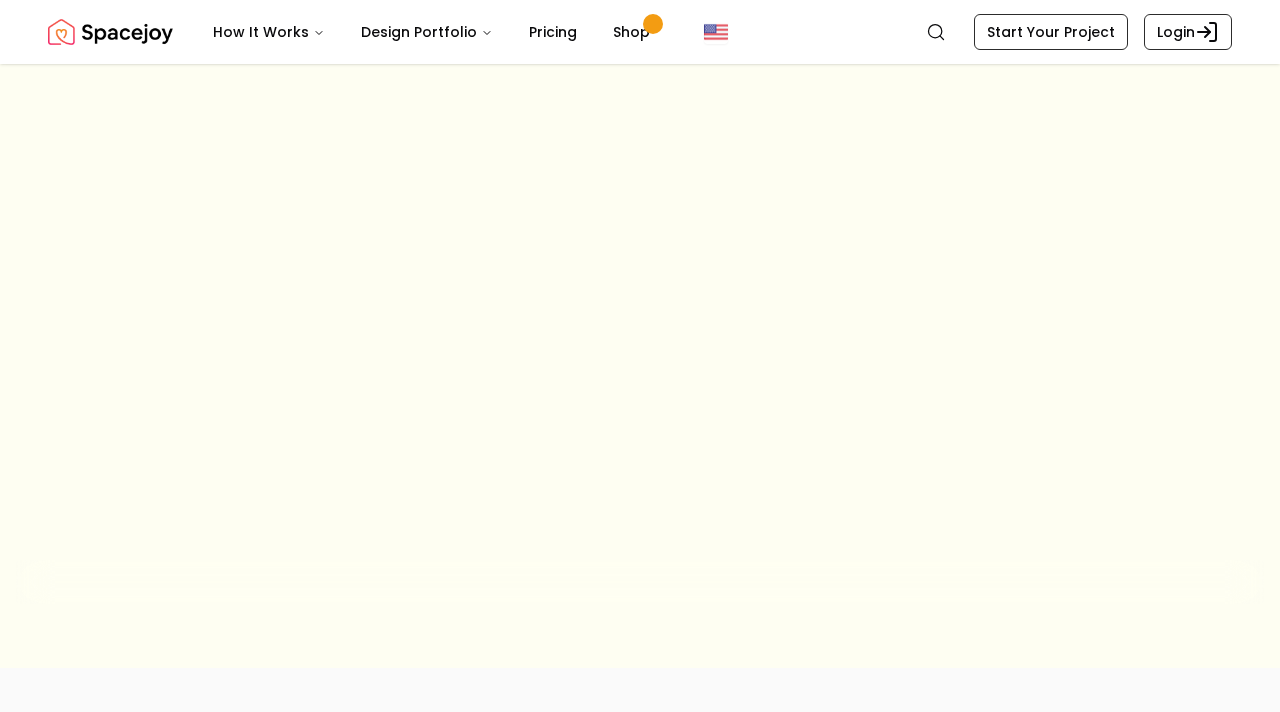 scroll, scrollTop: 0, scrollLeft: 0, axis: both 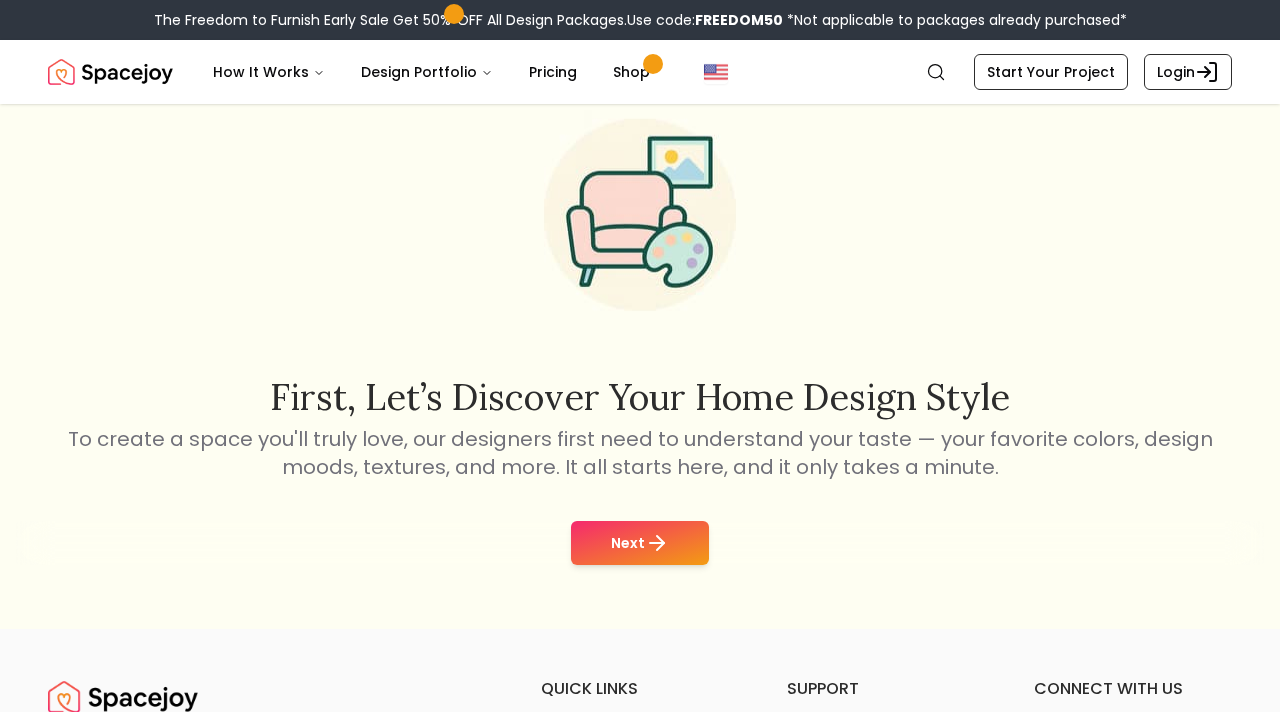 click 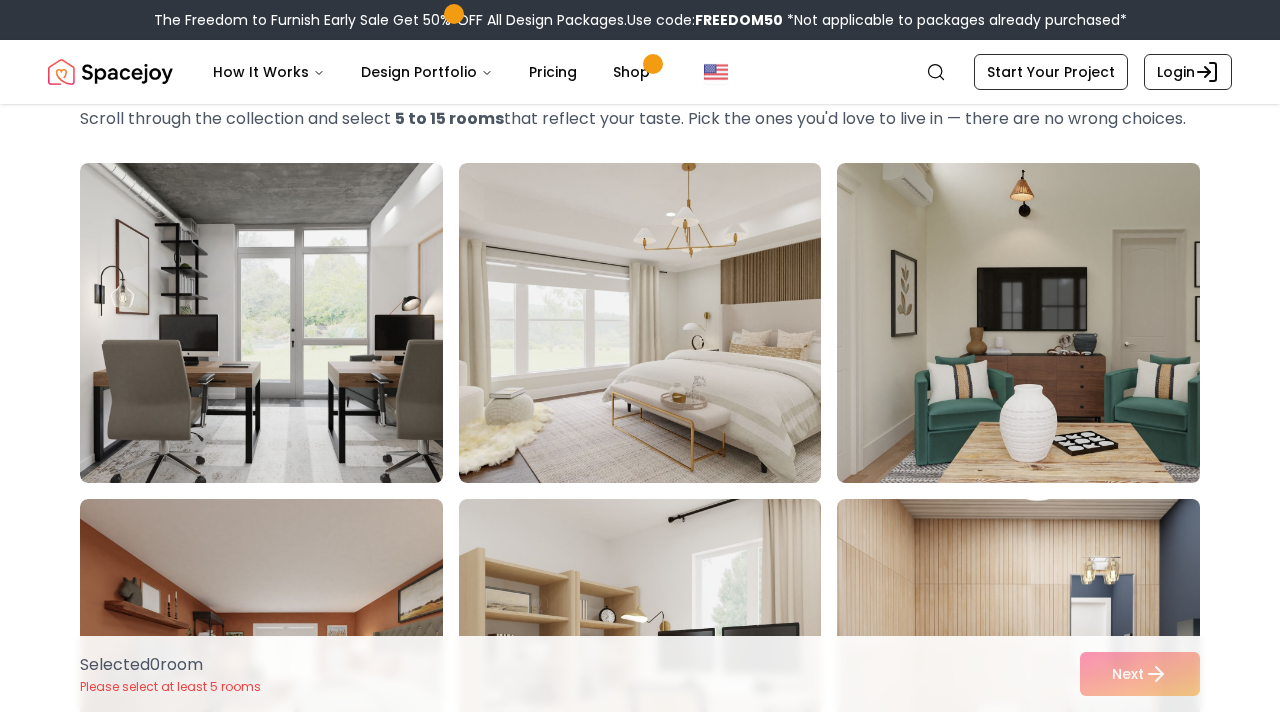 scroll, scrollTop: 151, scrollLeft: 0, axis: vertical 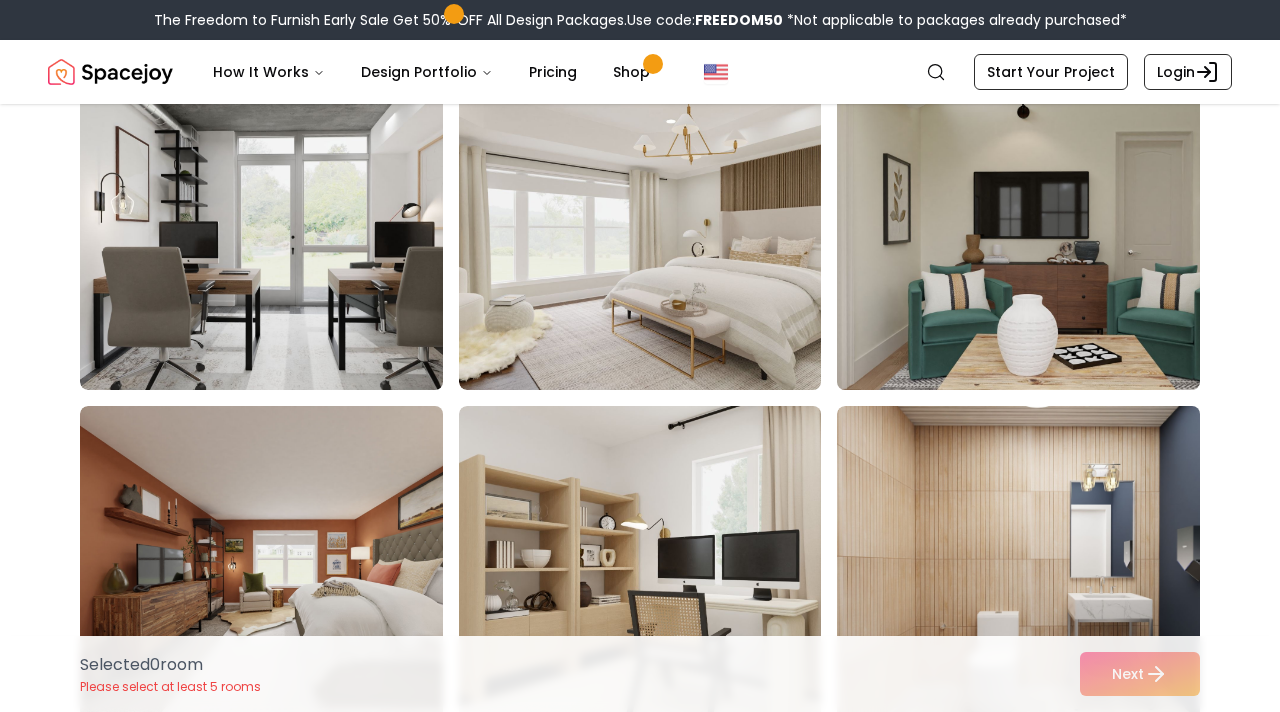 click at bounding box center [1037, 230] 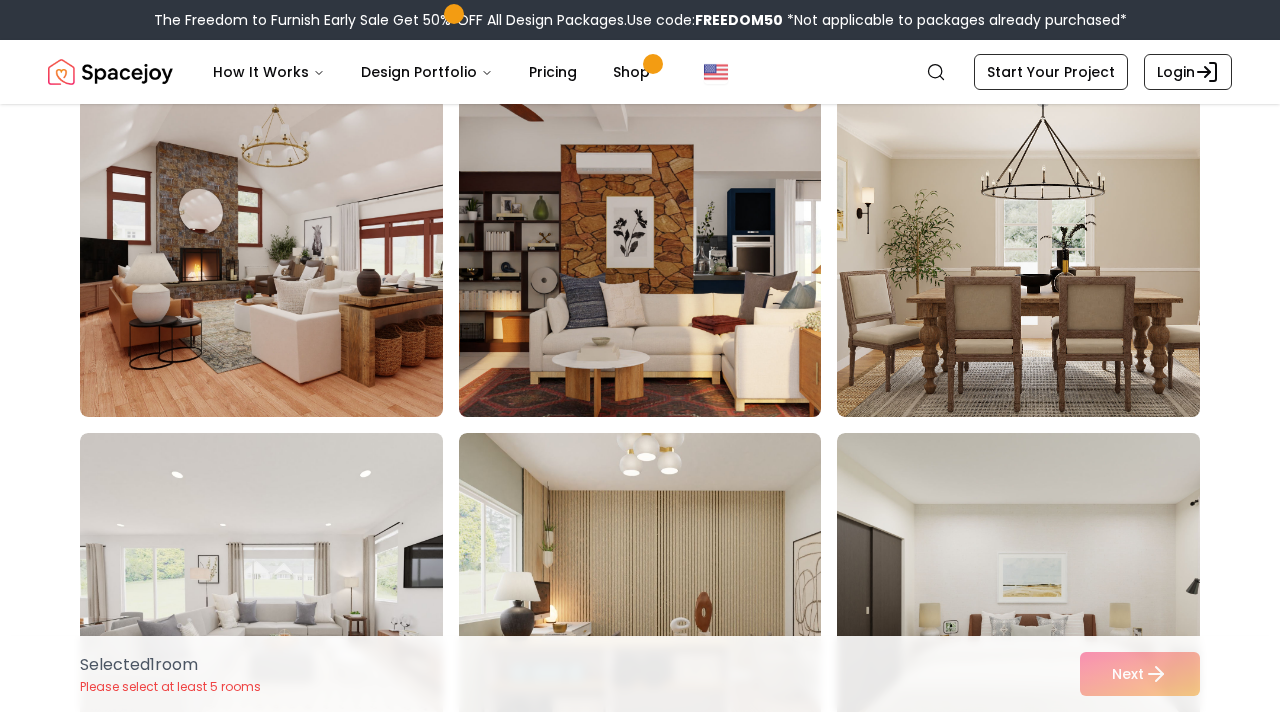 scroll, scrollTop: 1552, scrollLeft: 0, axis: vertical 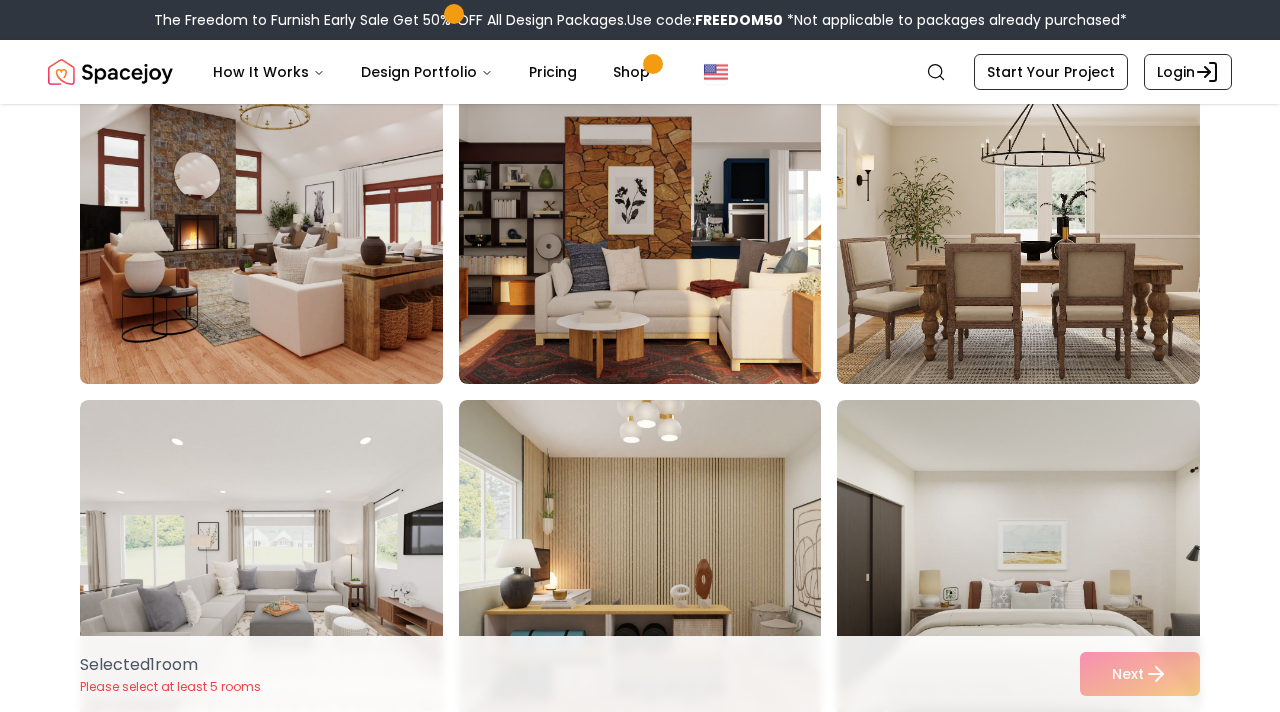 click at bounding box center (280, 224) 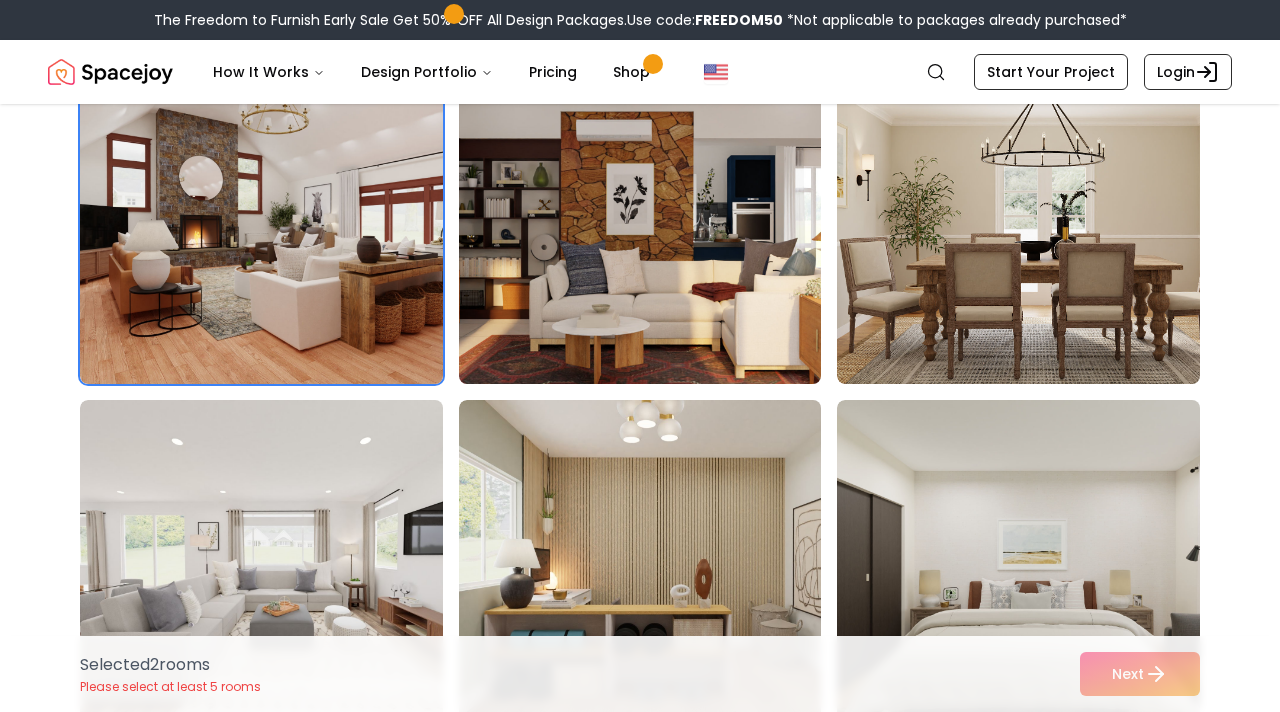 click at bounding box center [659, 224] 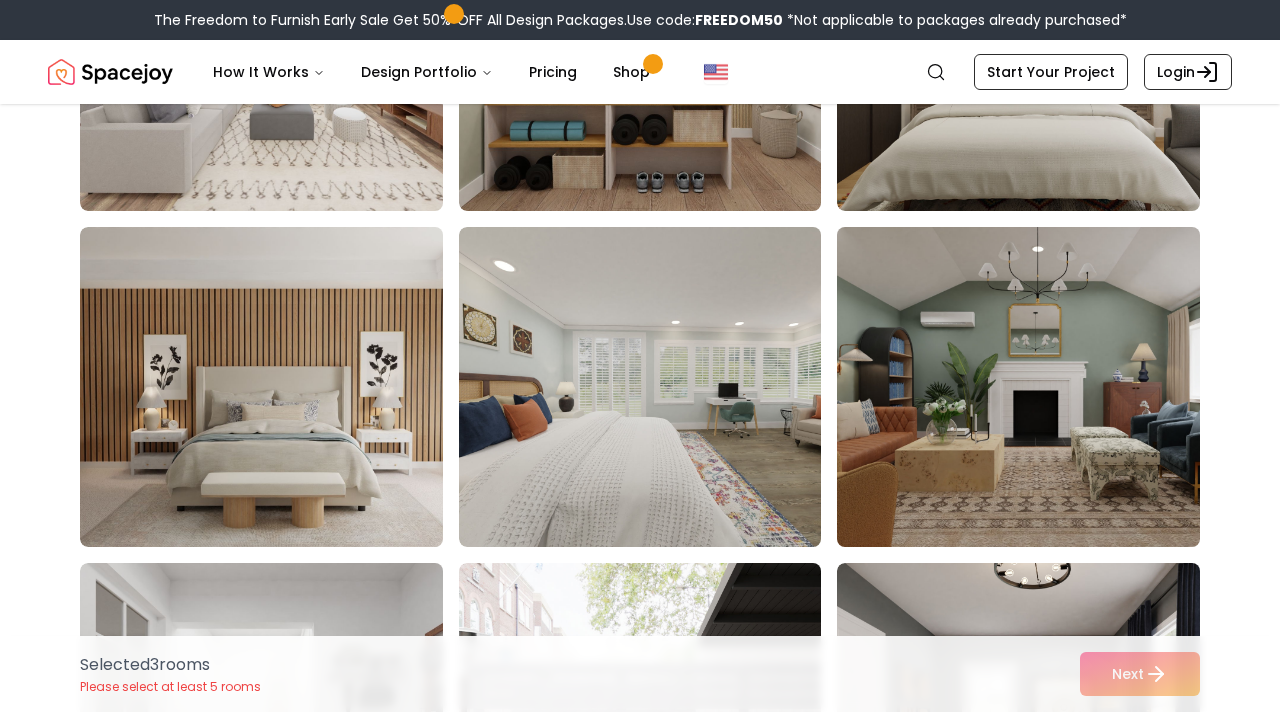 scroll, scrollTop: 2060, scrollLeft: 0, axis: vertical 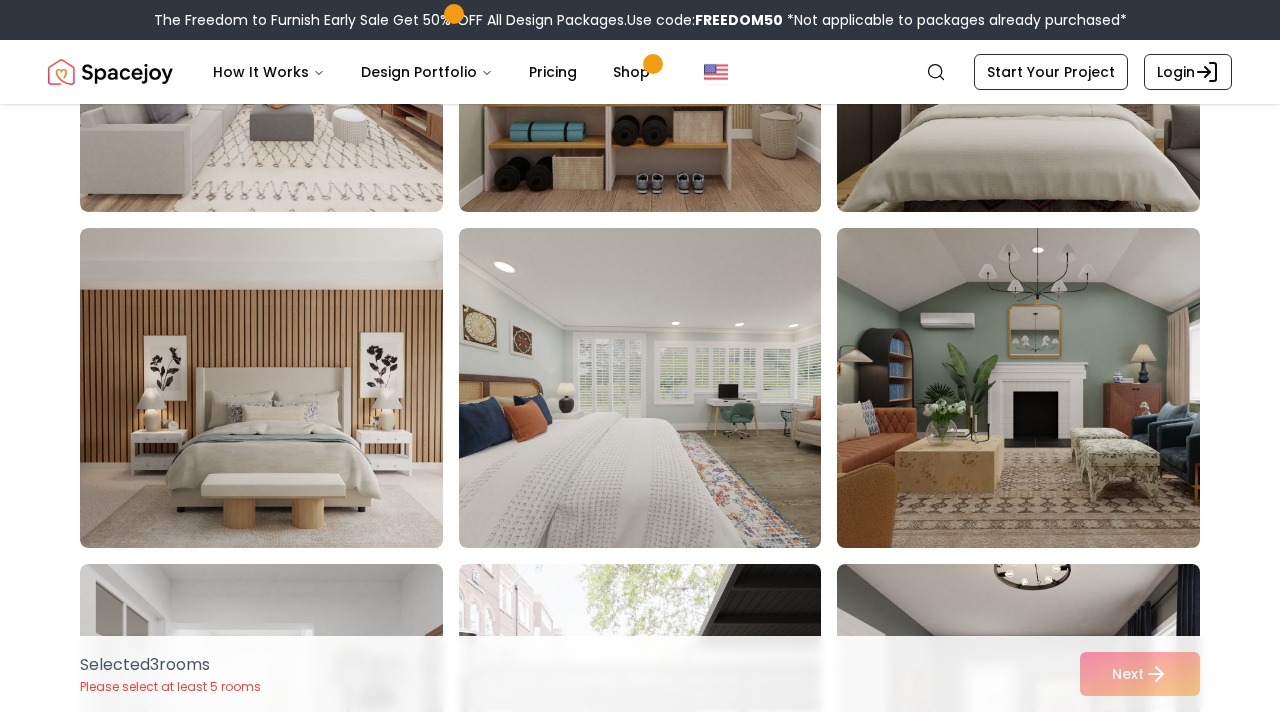 click at bounding box center [1037, 388] 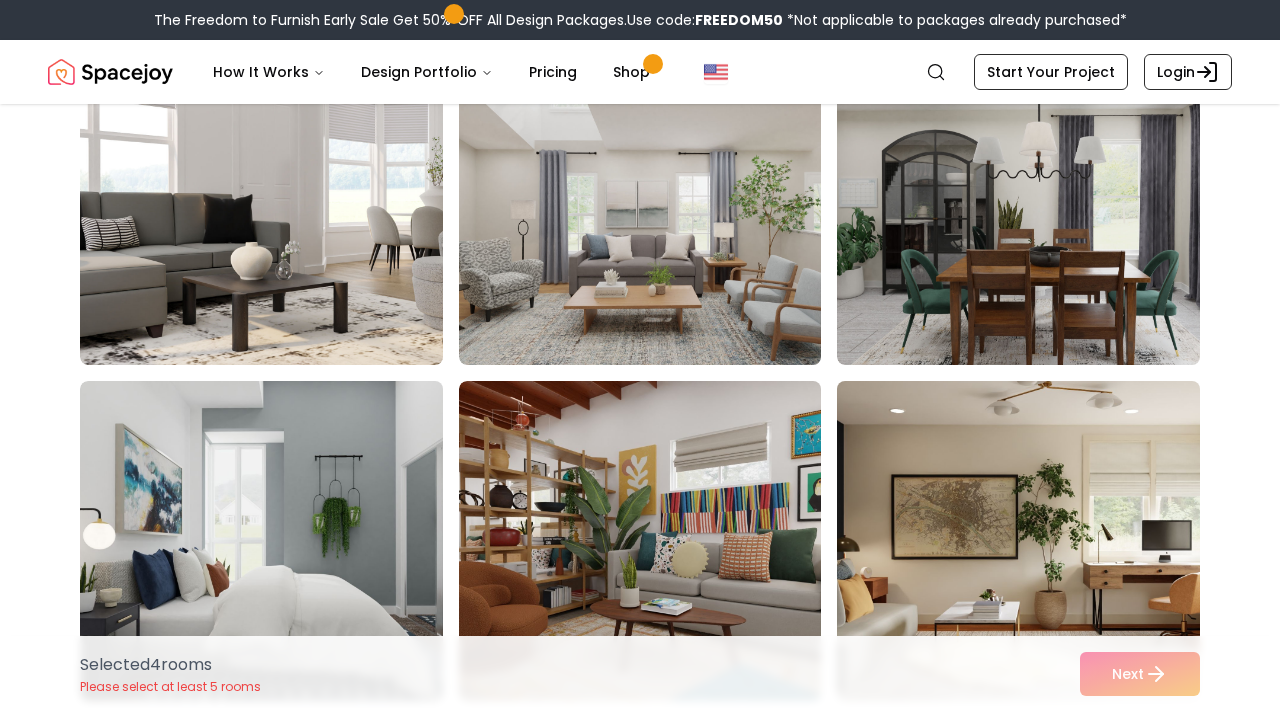 scroll, scrollTop: 3598, scrollLeft: 0, axis: vertical 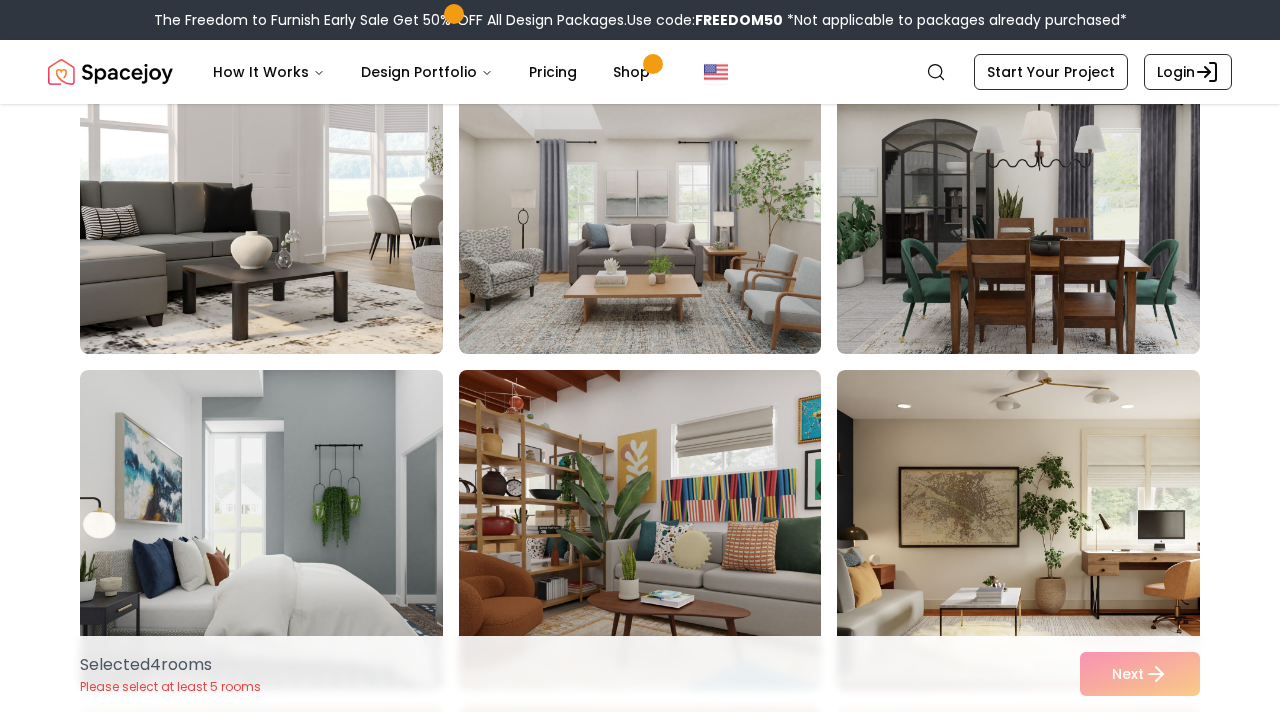 click at bounding box center (659, 530) 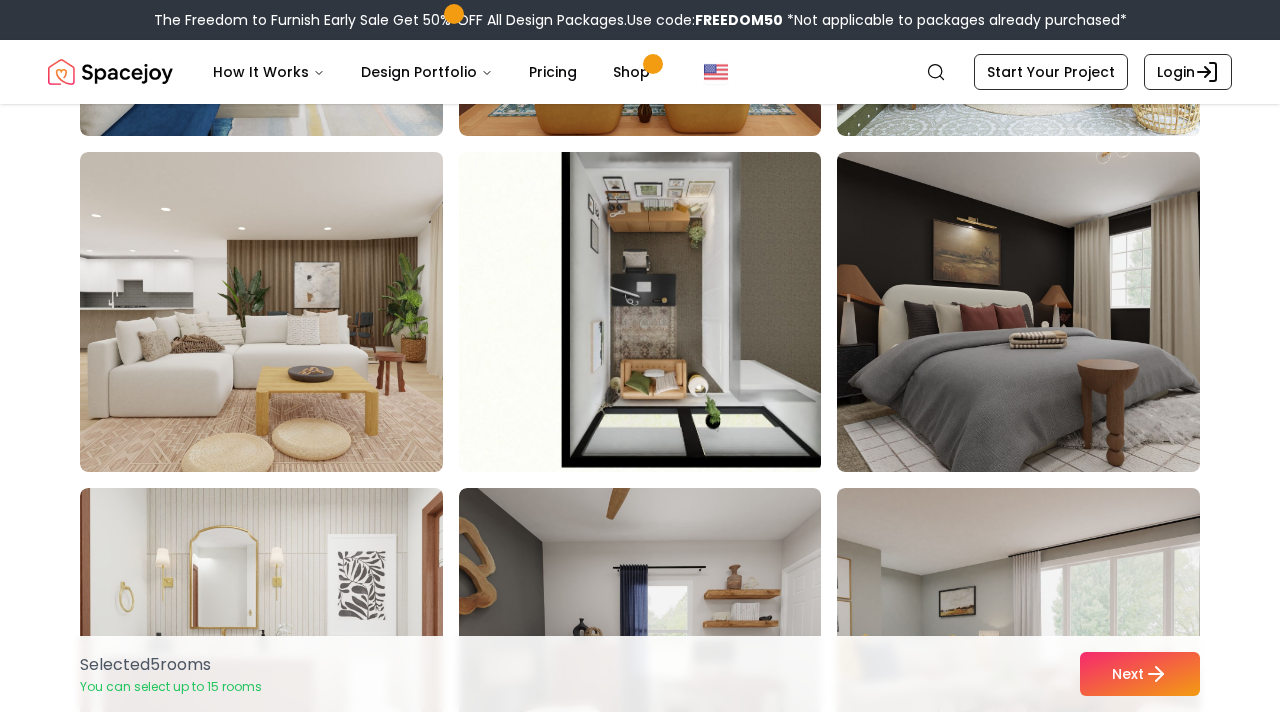 scroll, scrollTop: 5833, scrollLeft: 0, axis: vertical 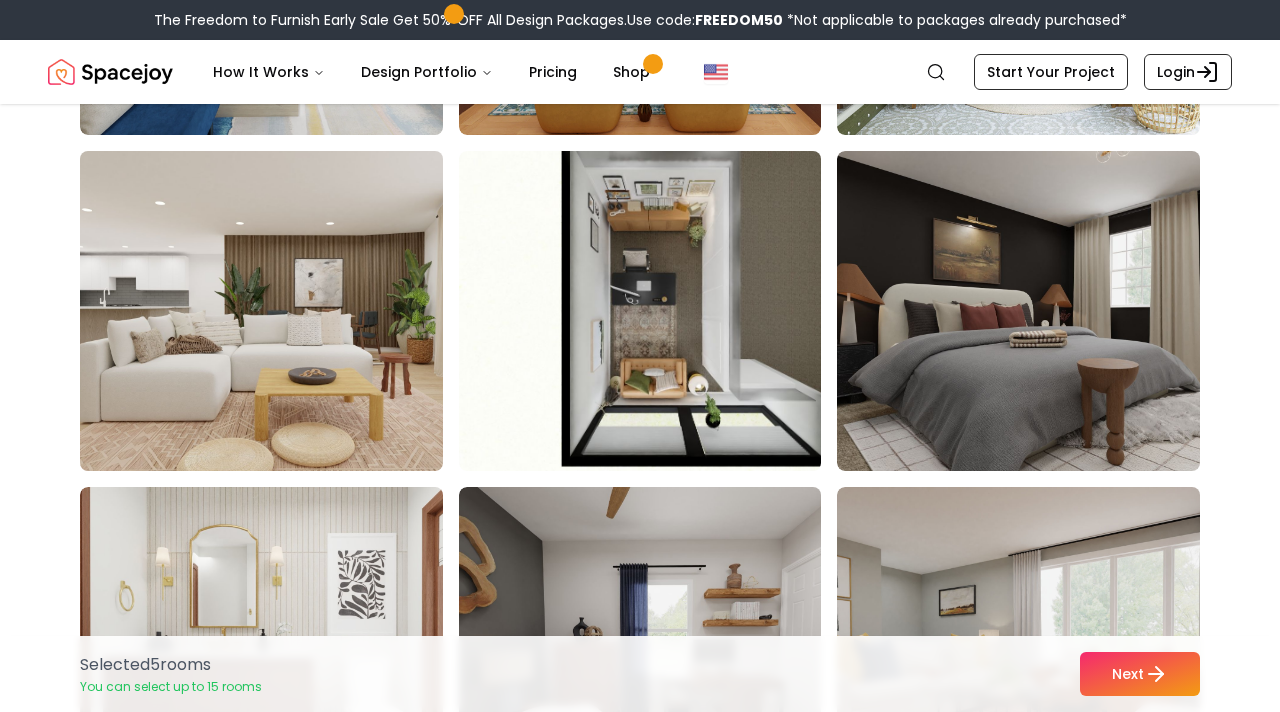 click at bounding box center [280, 311] 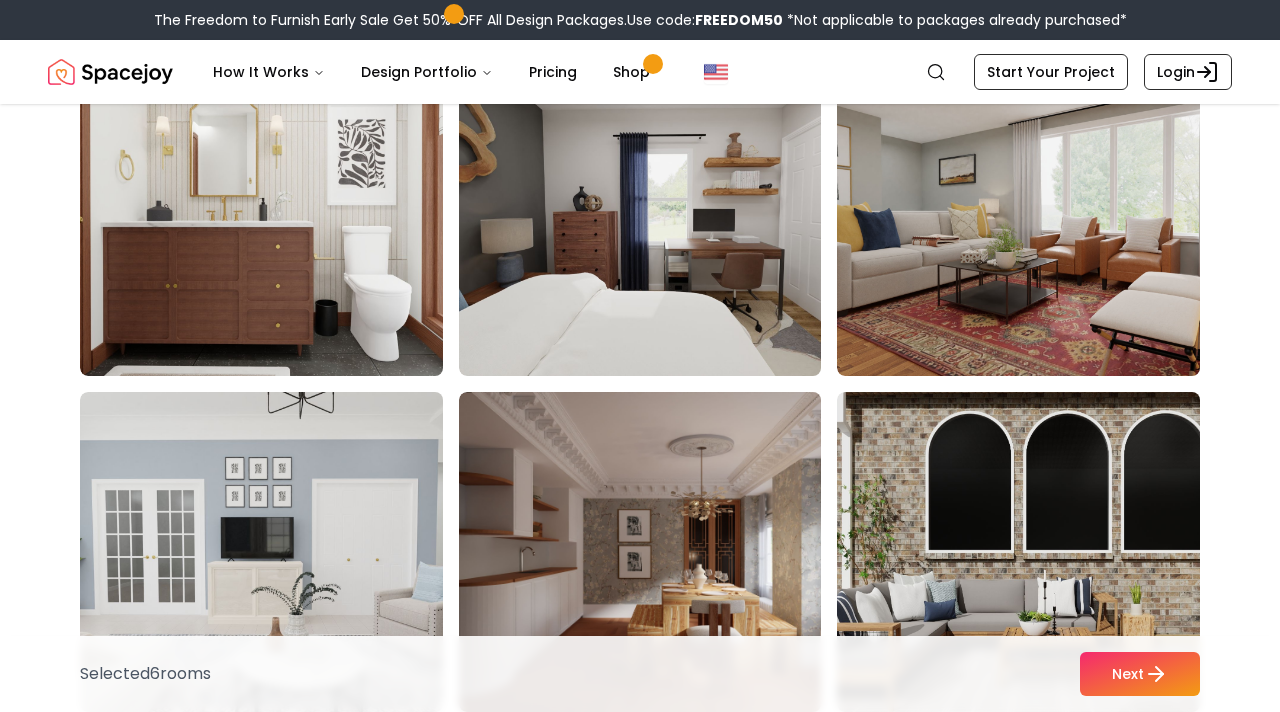 scroll, scrollTop: 6268, scrollLeft: 0, axis: vertical 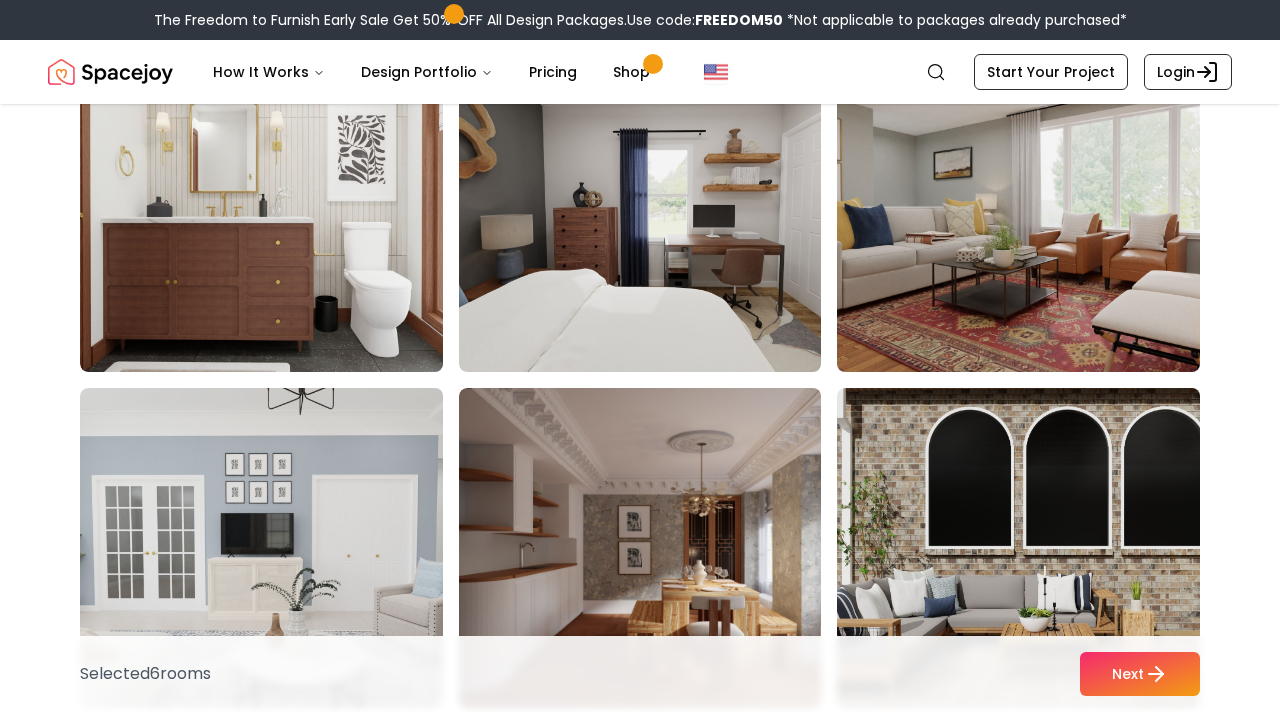 click at bounding box center (1037, 212) 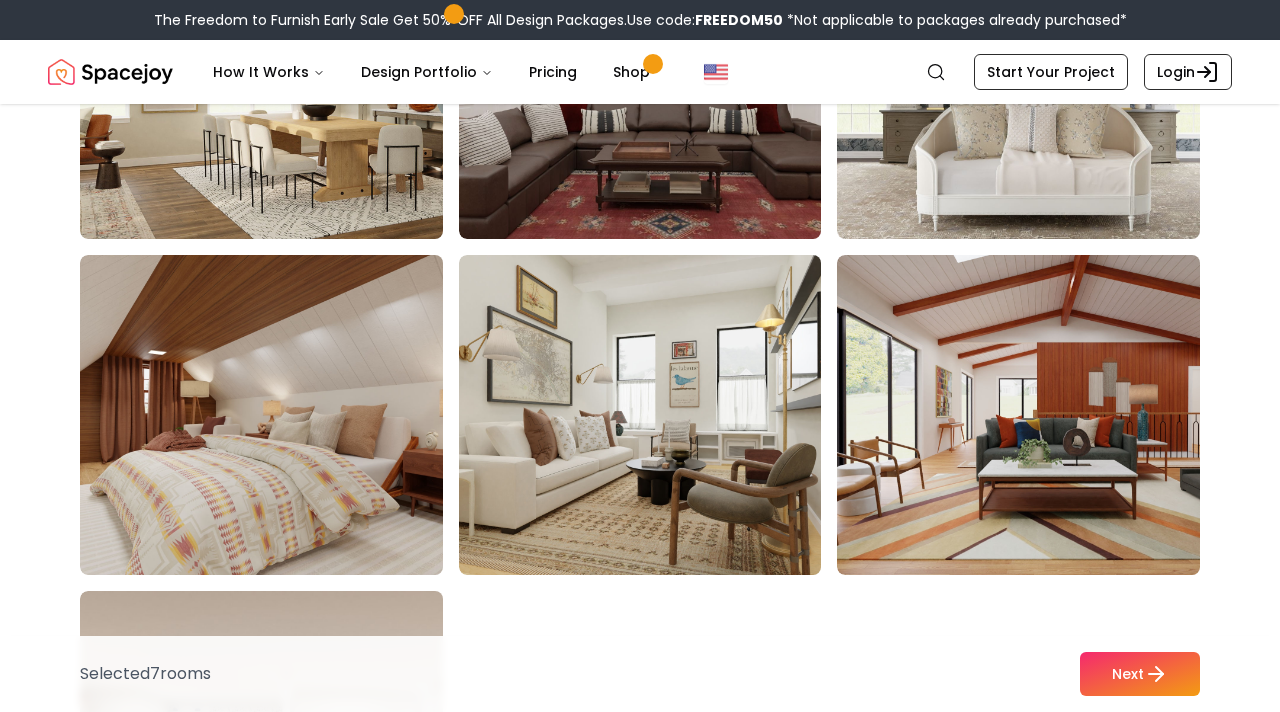 scroll, scrollTop: 10772, scrollLeft: 0, axis: vertical 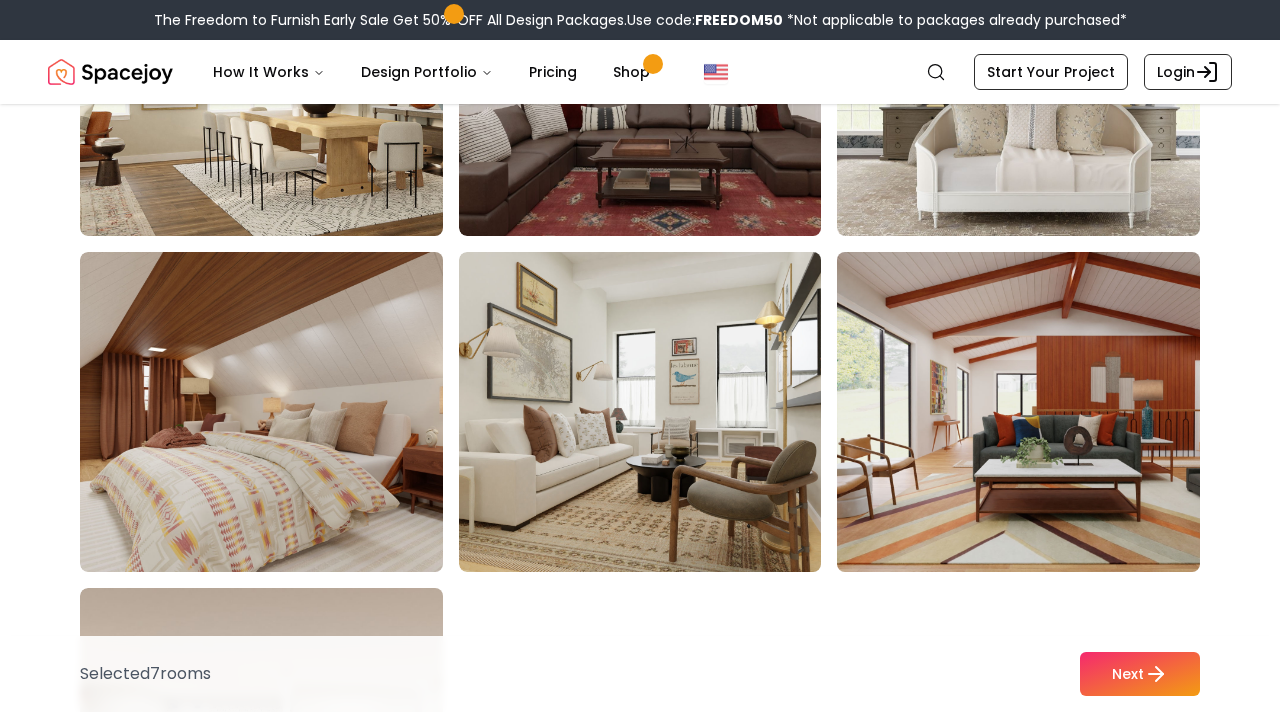click at bounding box center (1037, 412) 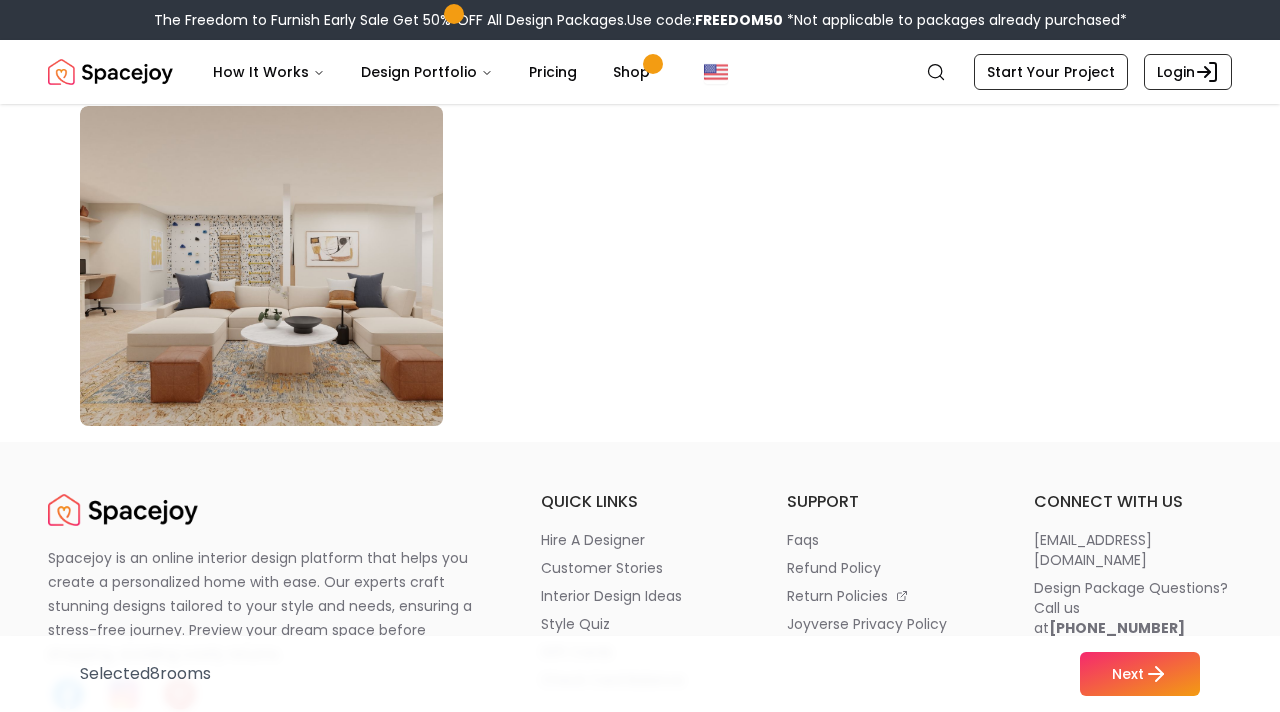 scroll, scrollTop: 11255, scrollLeft: 0, axis: vertical 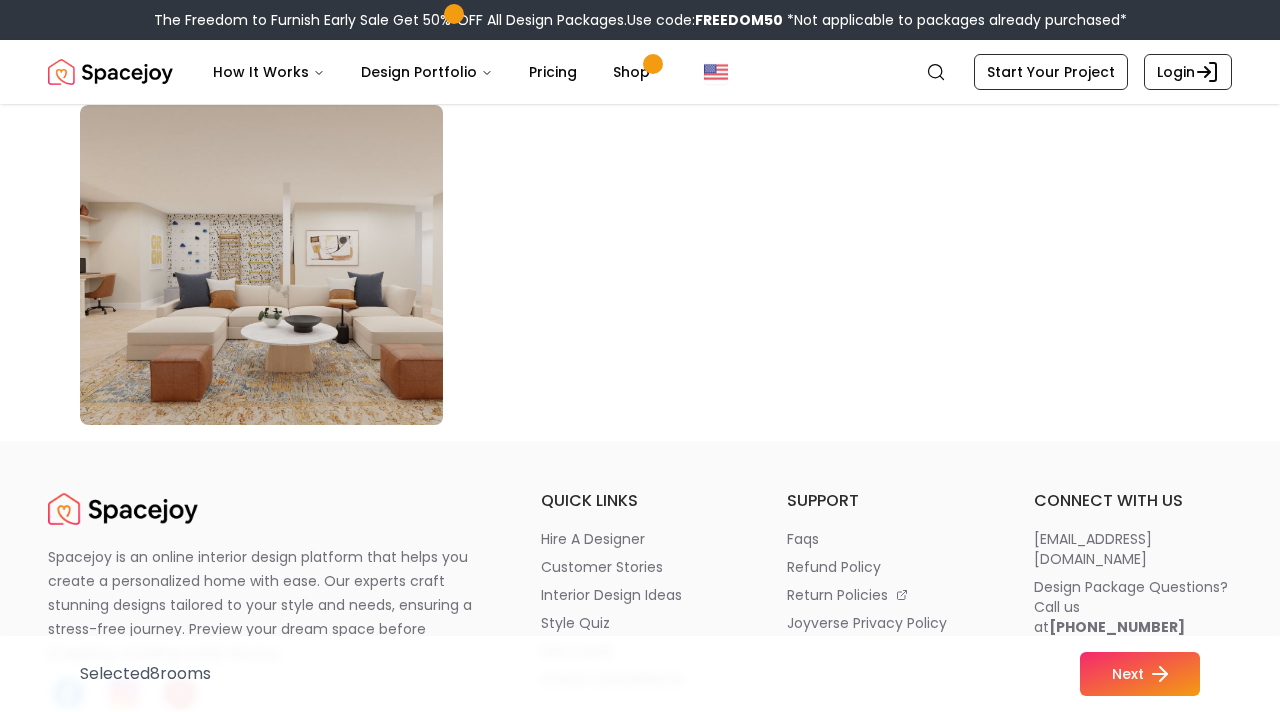 click on "Next" at bounding box center [1140, 674] 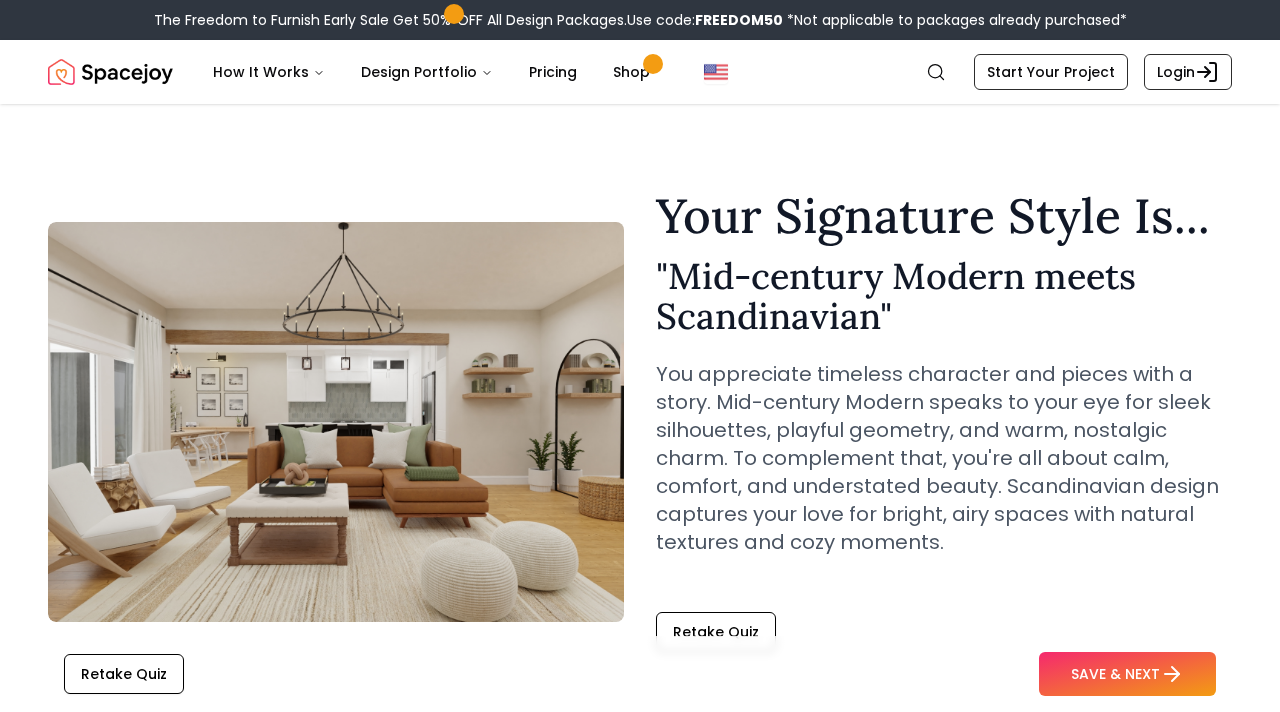 scroll, scrollTop: 0, scrollLeft: 0, axis: both 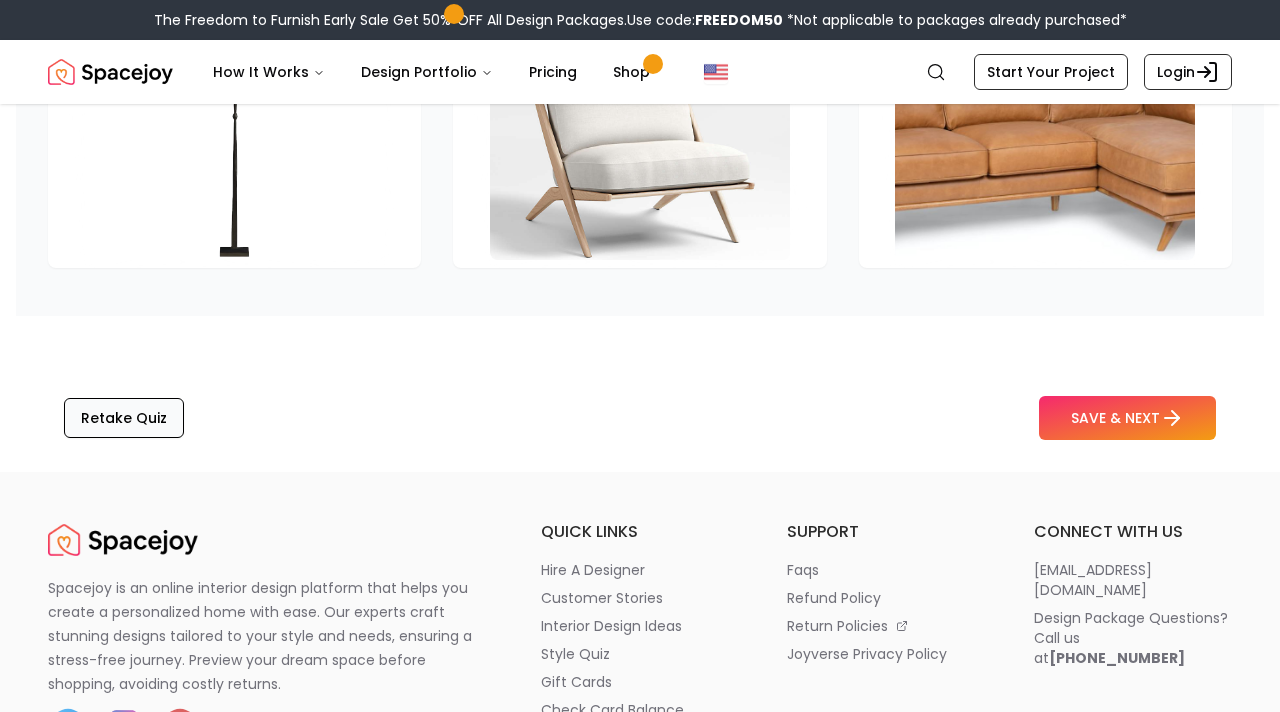 click on "Retake Quiz" at bounding box center [124, 418] 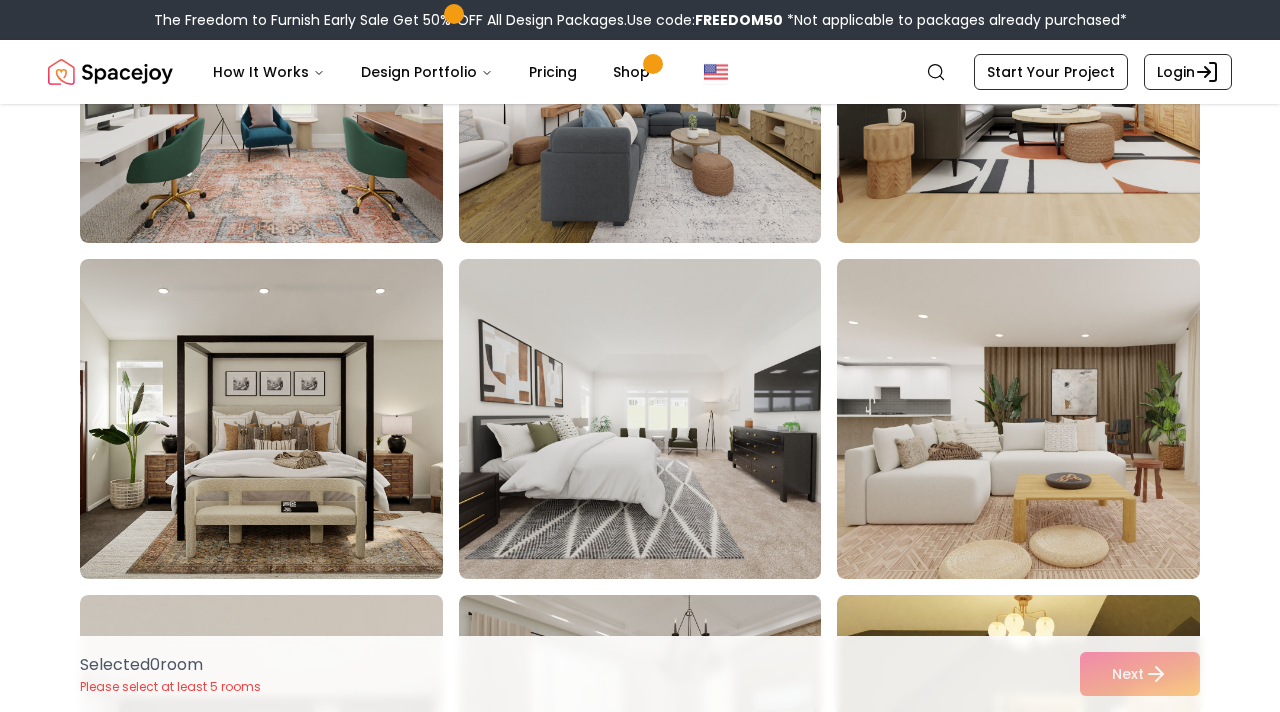 scroll, scrollTop: 1027, scrollLeft: 0, axis: vertical 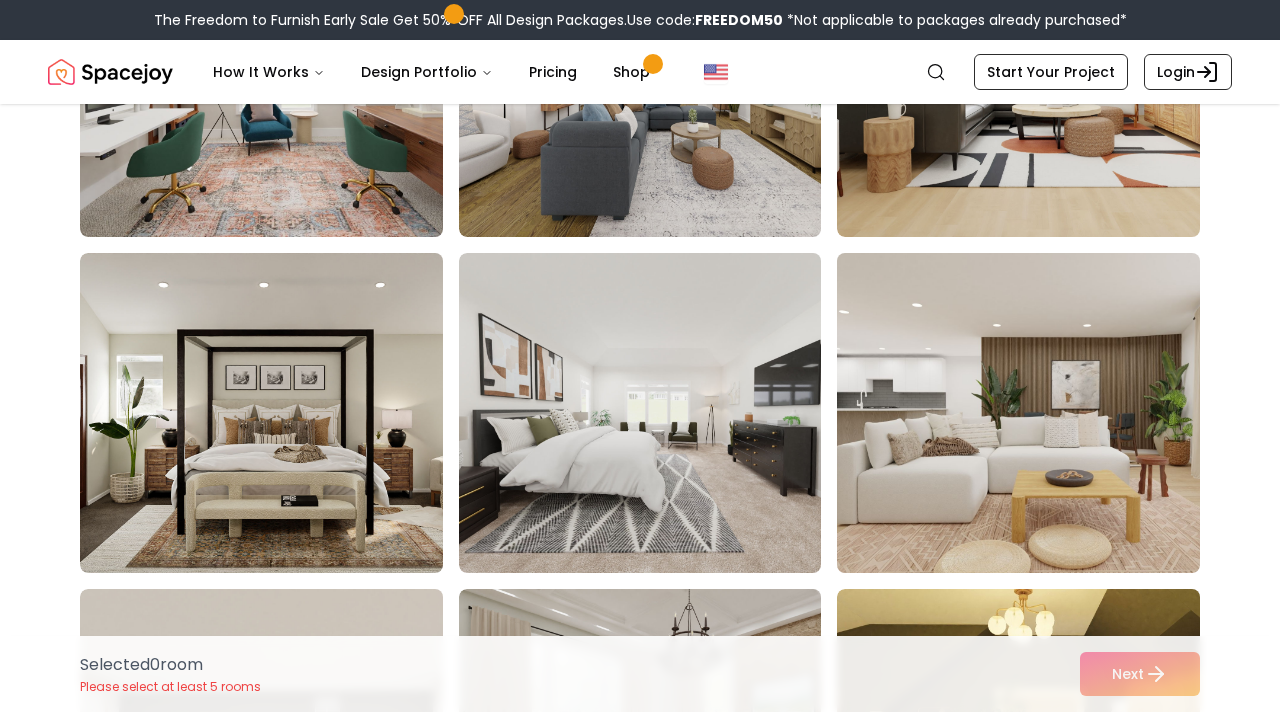 click at bounding box center (1037, 413) 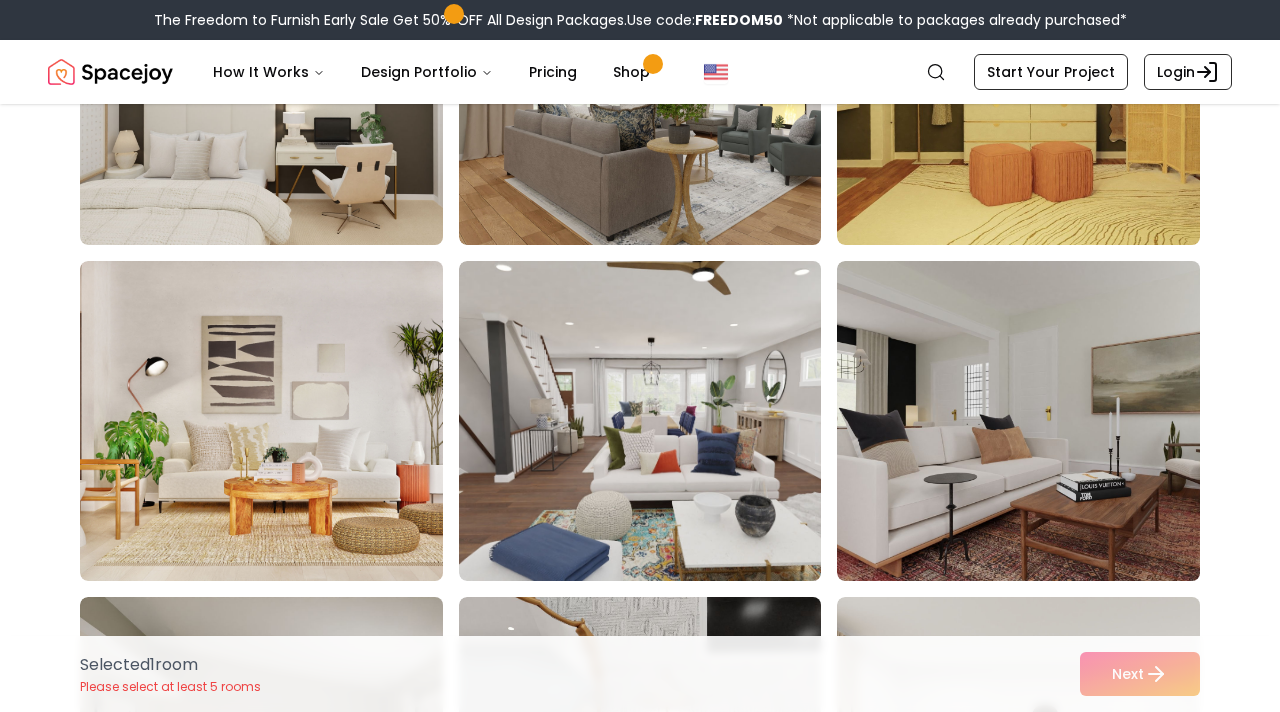 scroll, scrollTop: 1695, scrollLeft: 0, axis: vertical 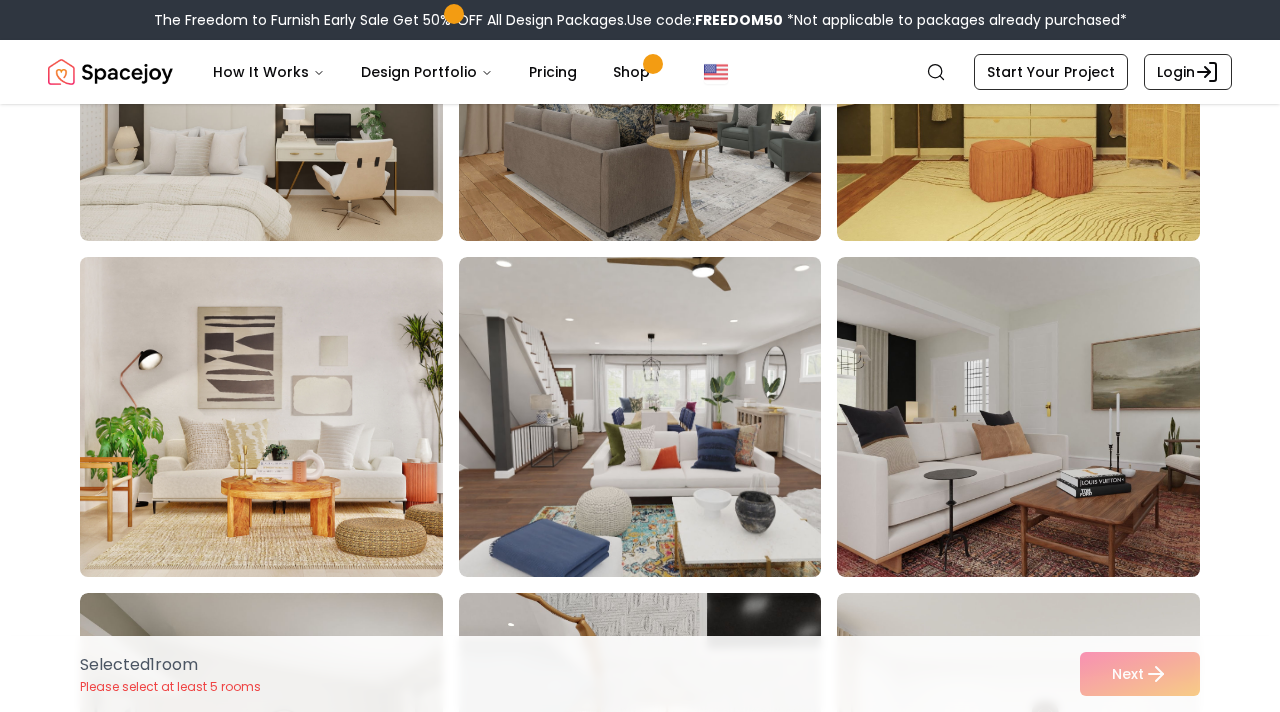 click at bounding box center [280, 417] 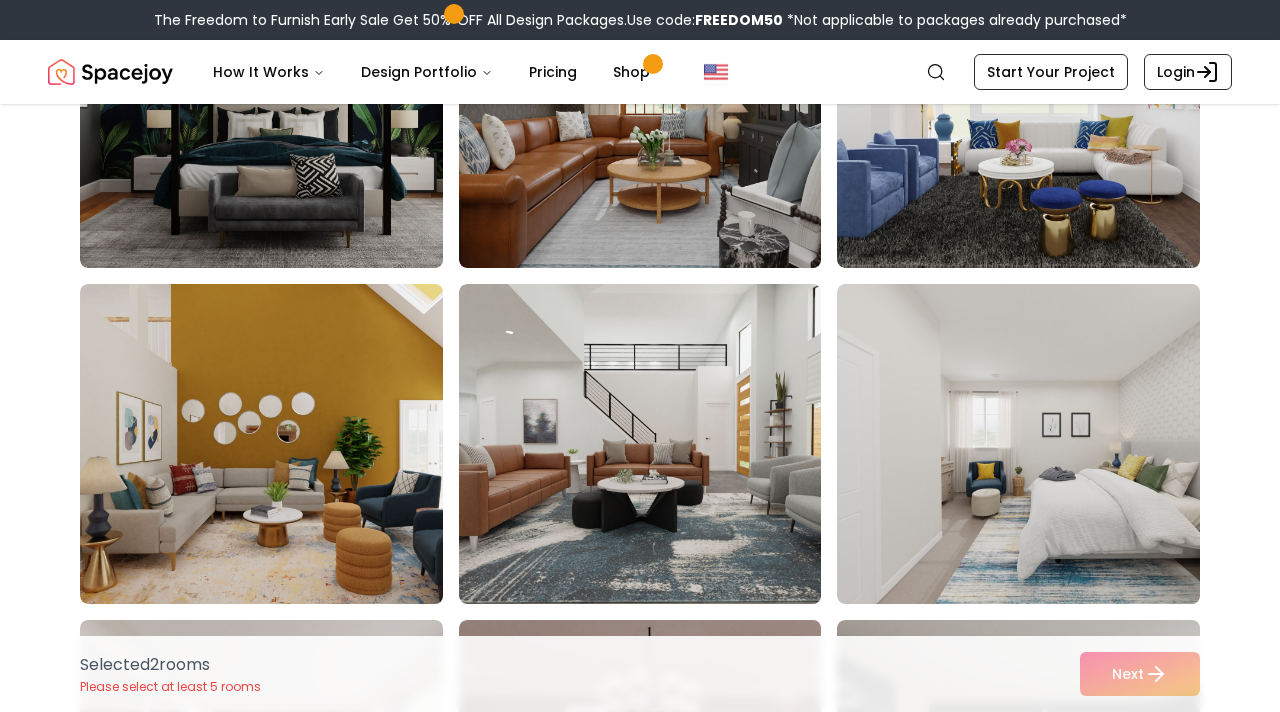 scroll, scrollTop: 3685, scrollLeft: 0, axis: vertical 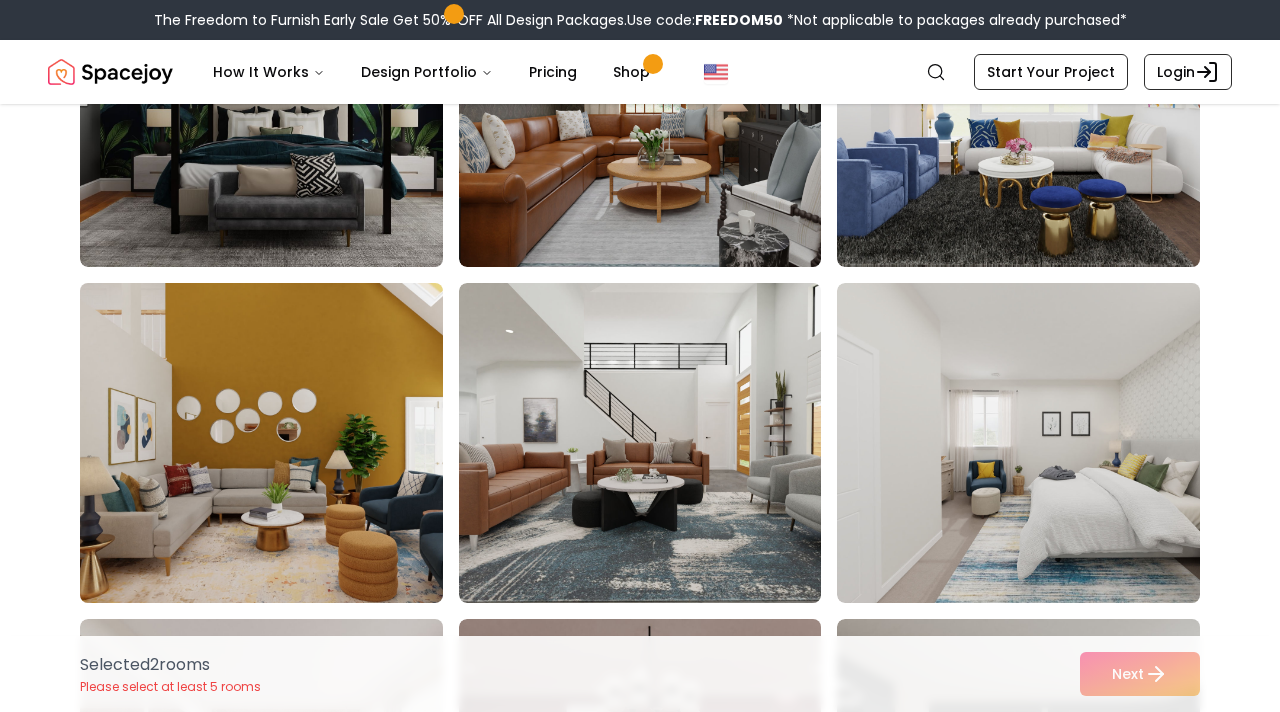 click at bounding box center [280, 443] 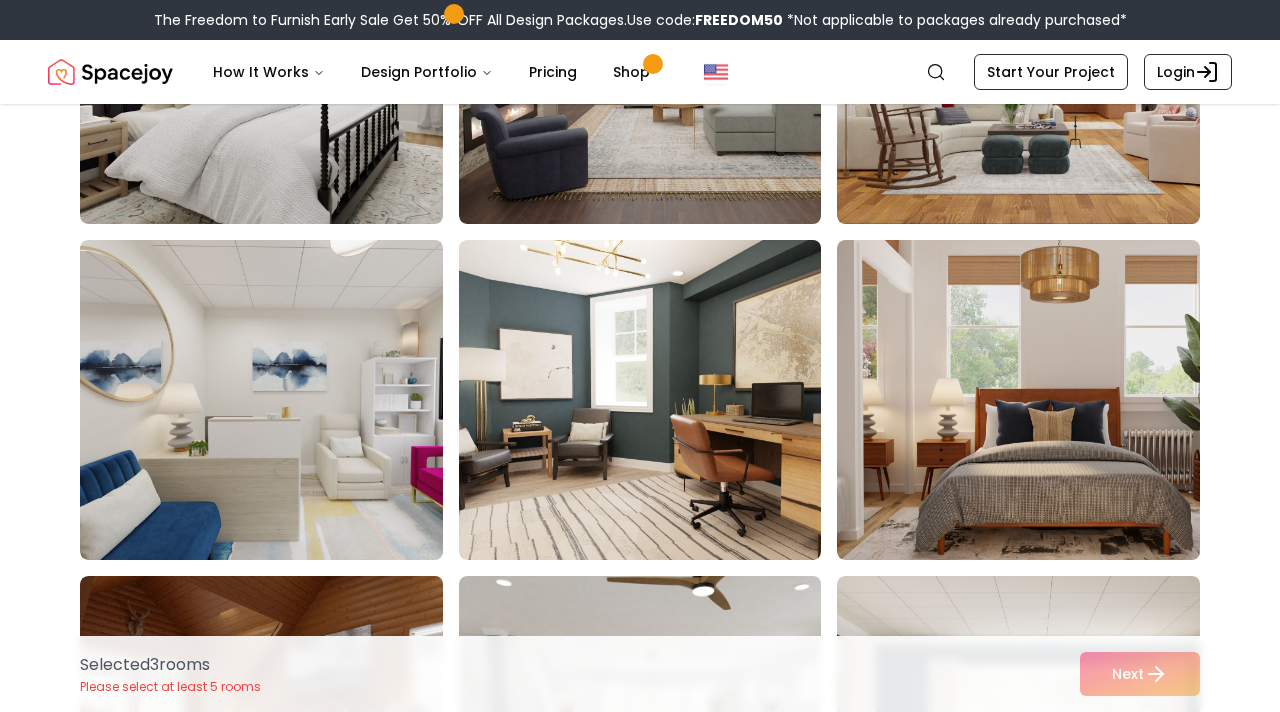 scroll, scrollTop: 7436, scrollLeft: 0, axis: vertical 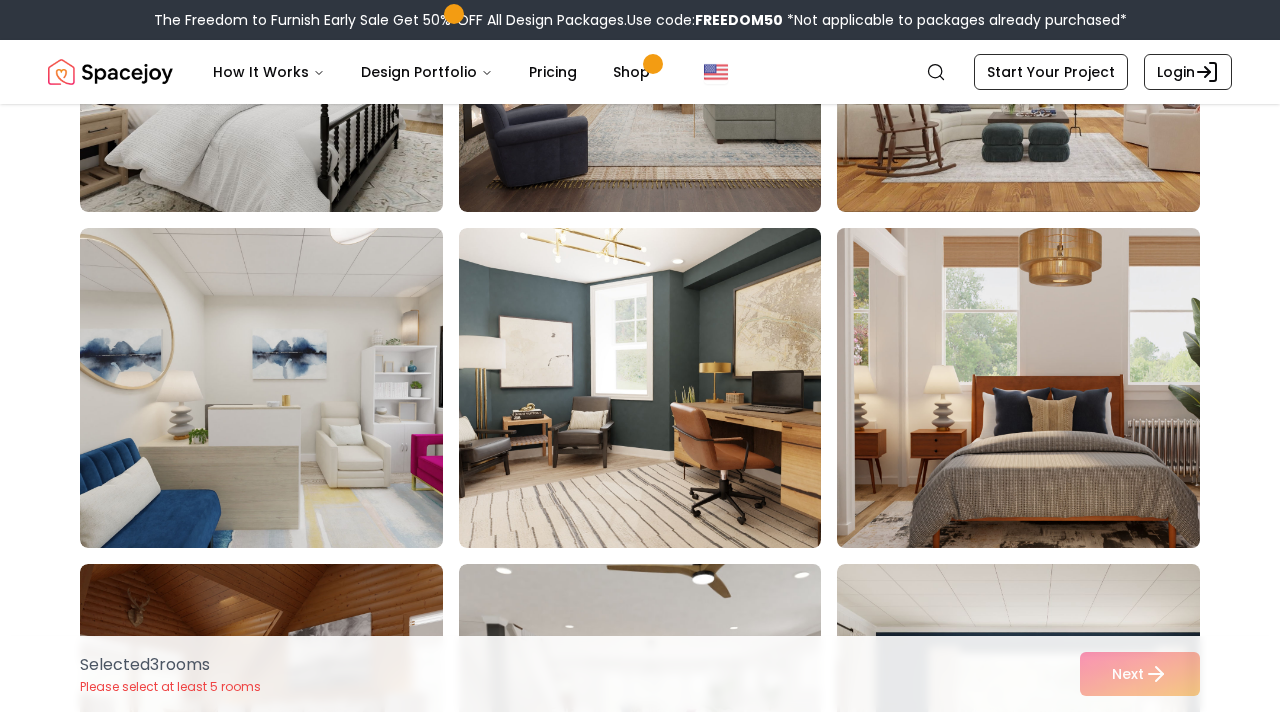 click at bounding box center [1037, 388] 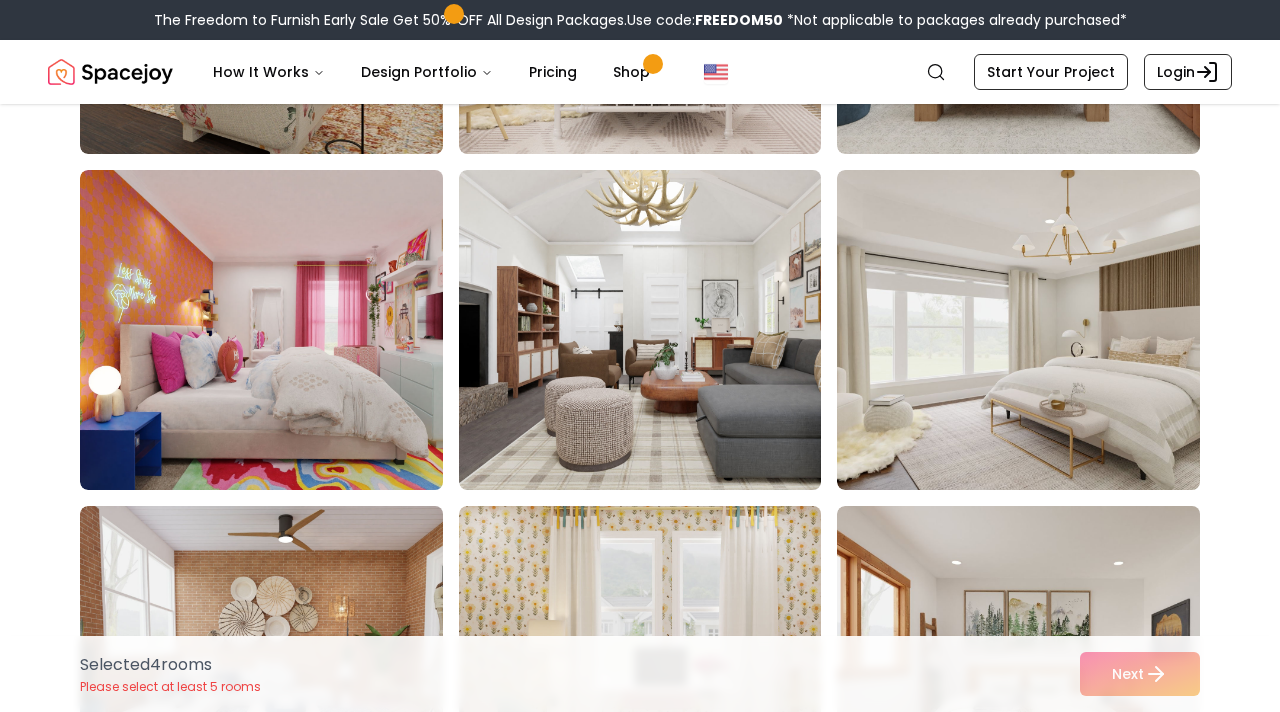scroll, scrollTop: 8508, scrollLeft: 0, axis: vertical 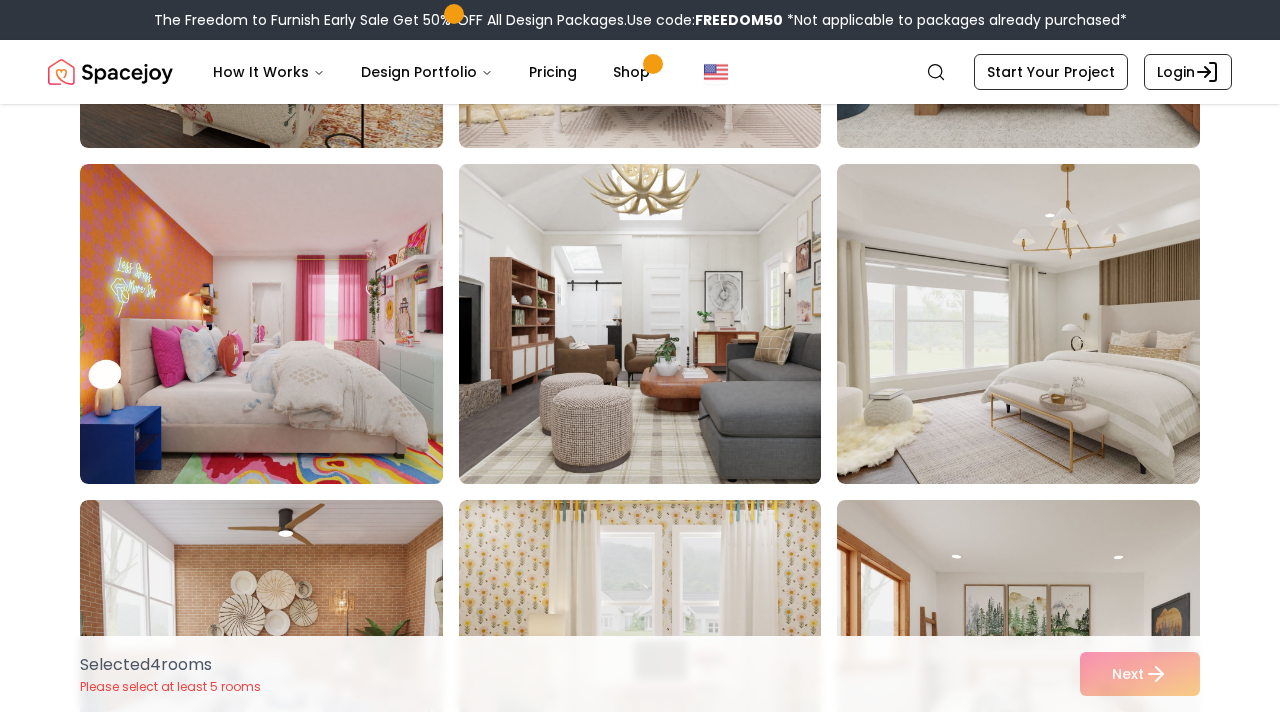 click at bounding box center [659, 324] 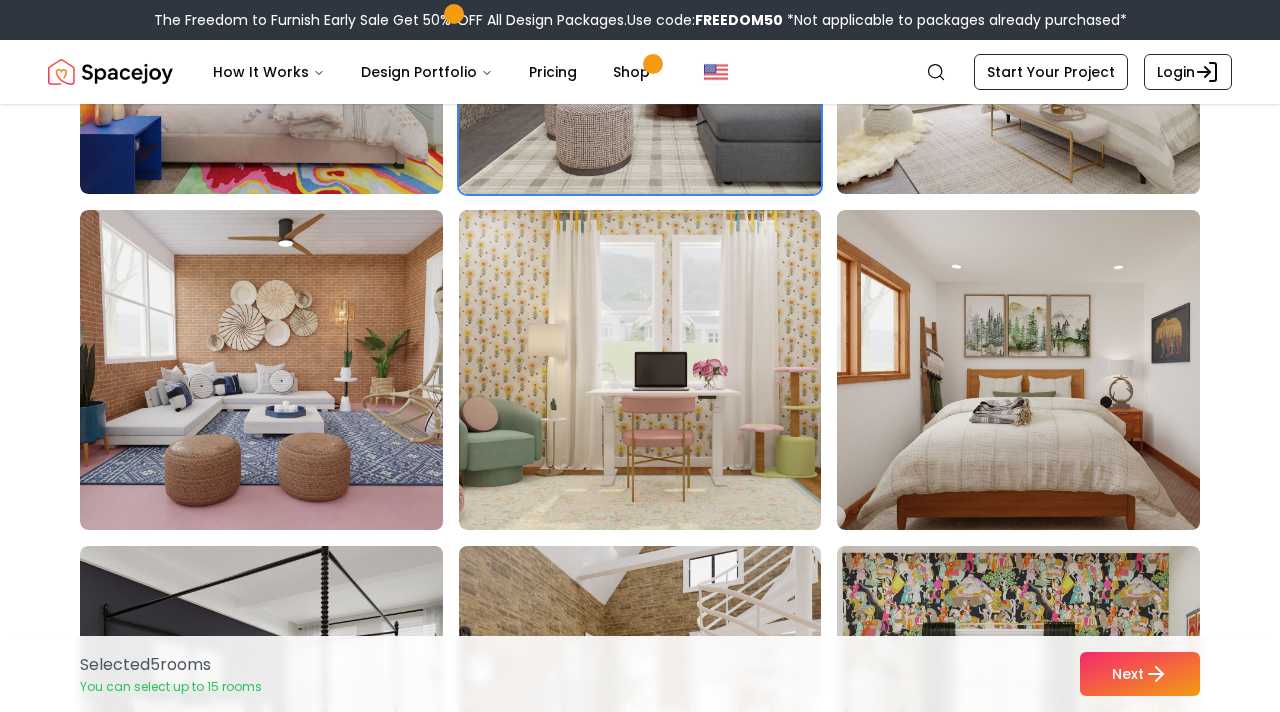 scroll, scrollTop: 8803, scrollLeft: 0, axis: vertical 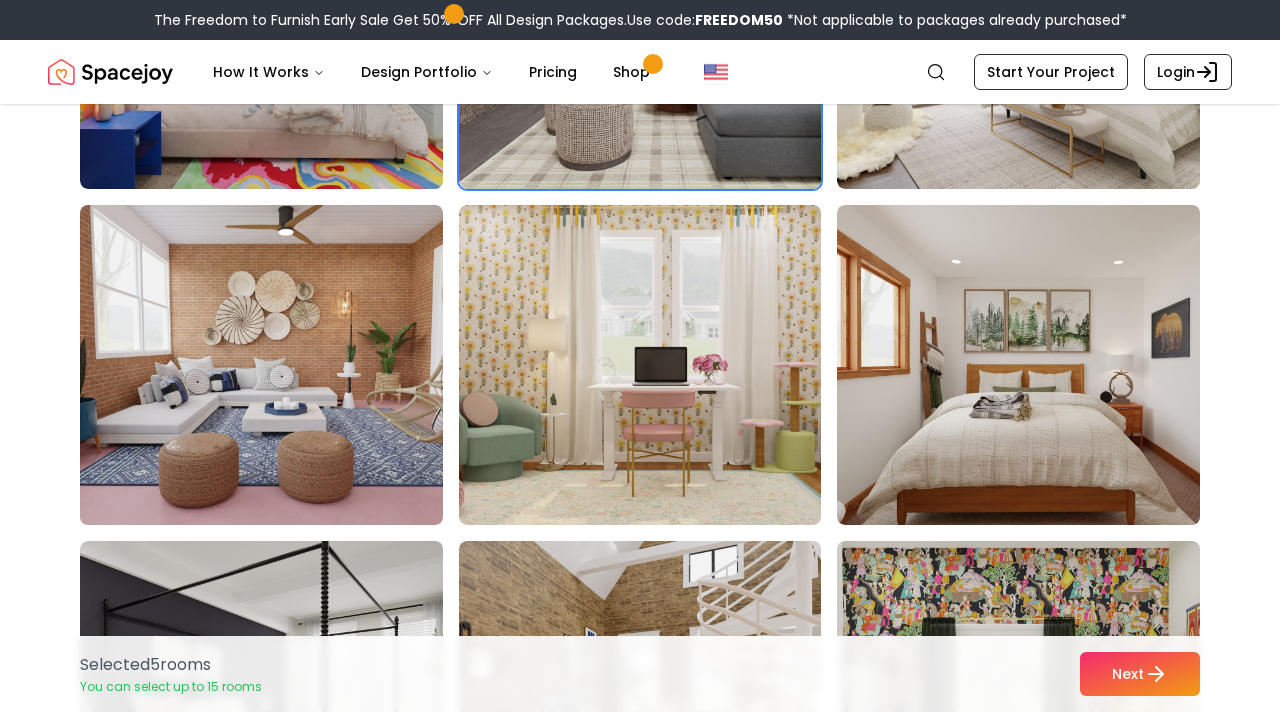 click at bounding box center (280, 365) 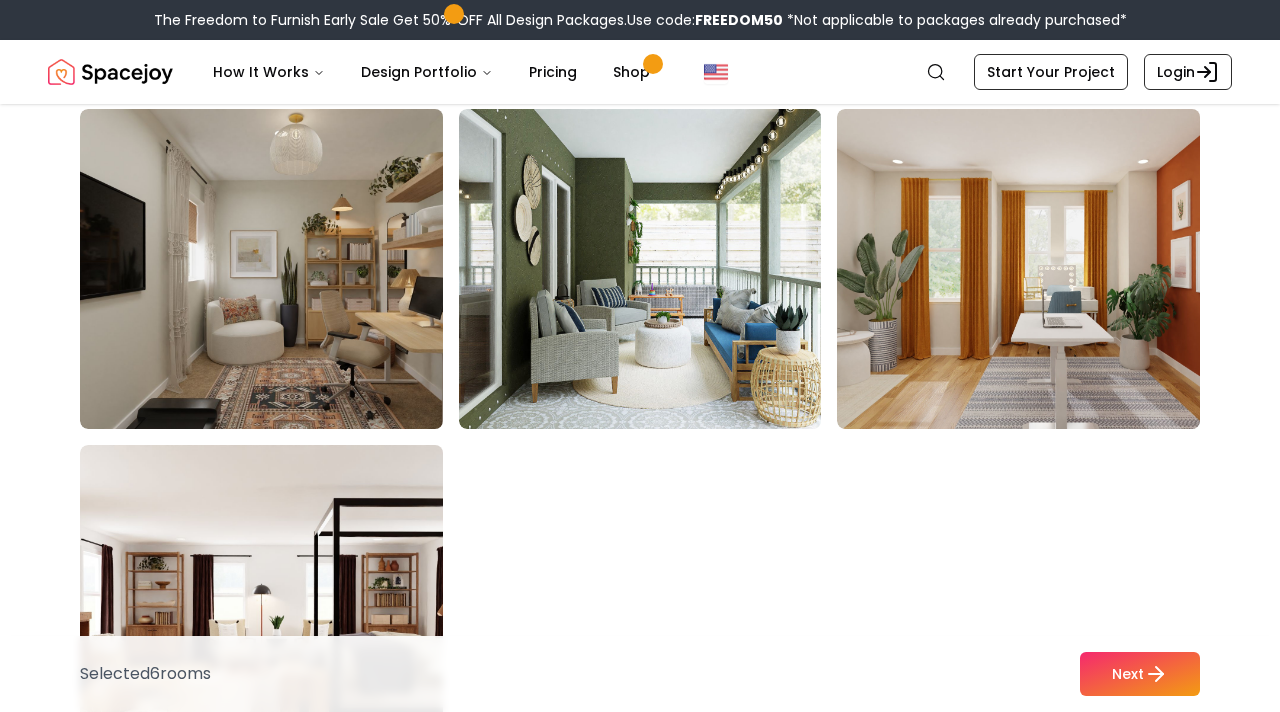 scroll, scrollTop: 10917, scrollLeft: 0, axis: vertical 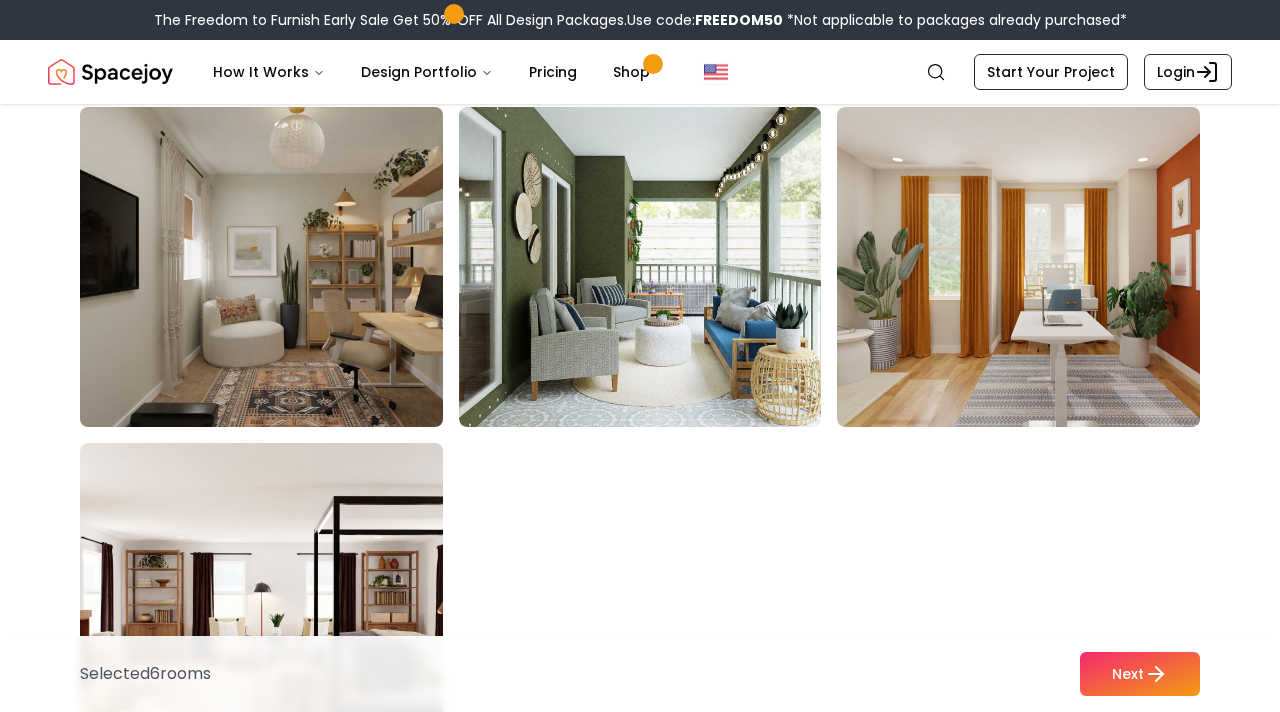 click at bounding box center (280, 267) 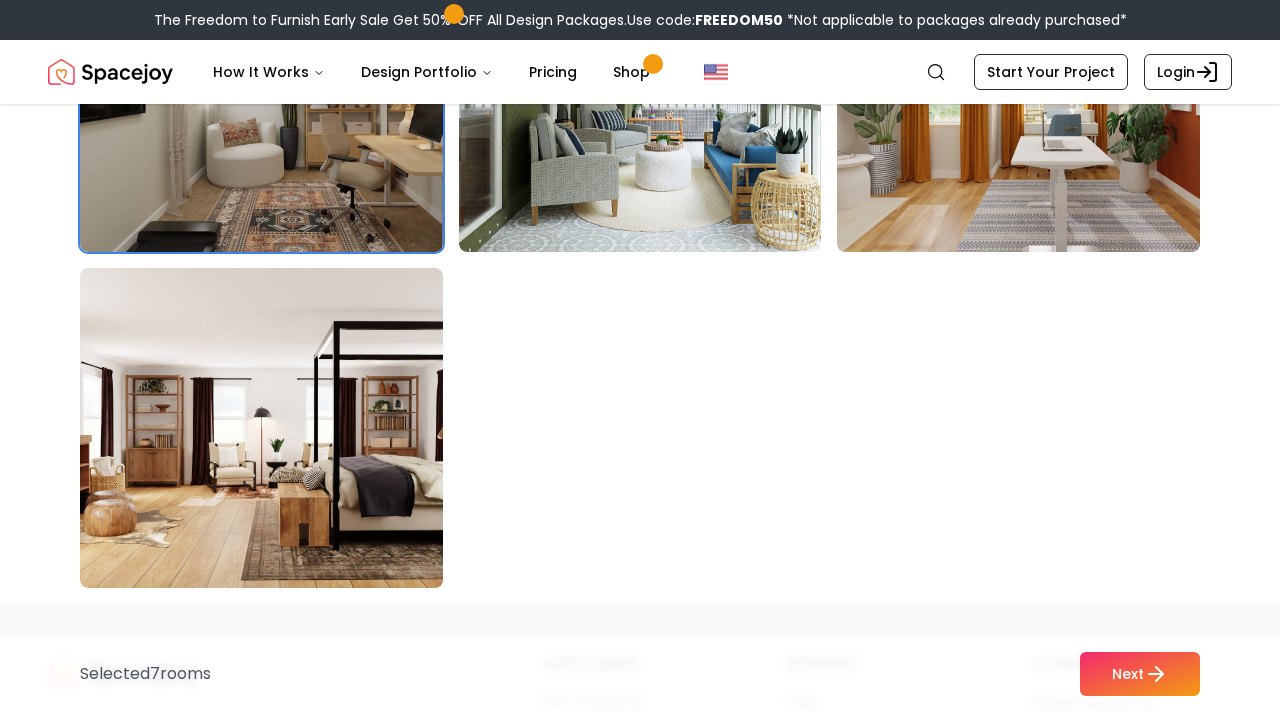 scroll, scrollTop: 11087, scrollLeft: 0, axis: vertical 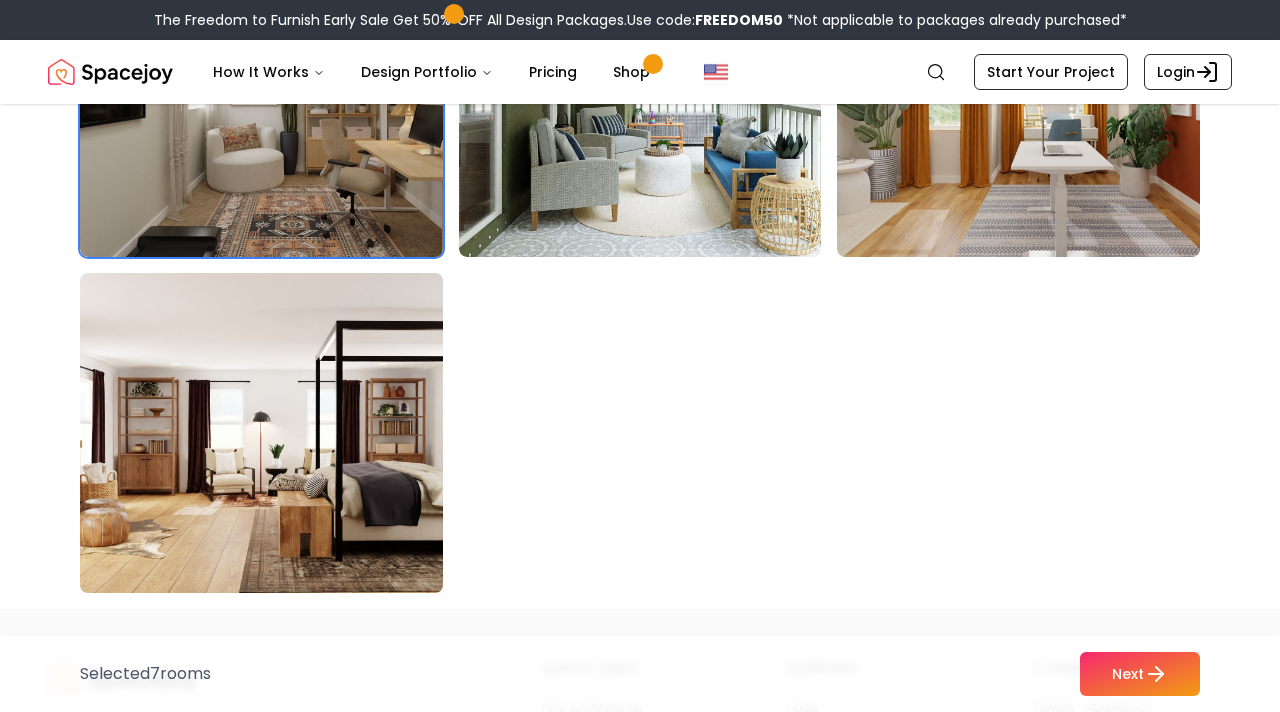 click at bounding box center (280, 433) 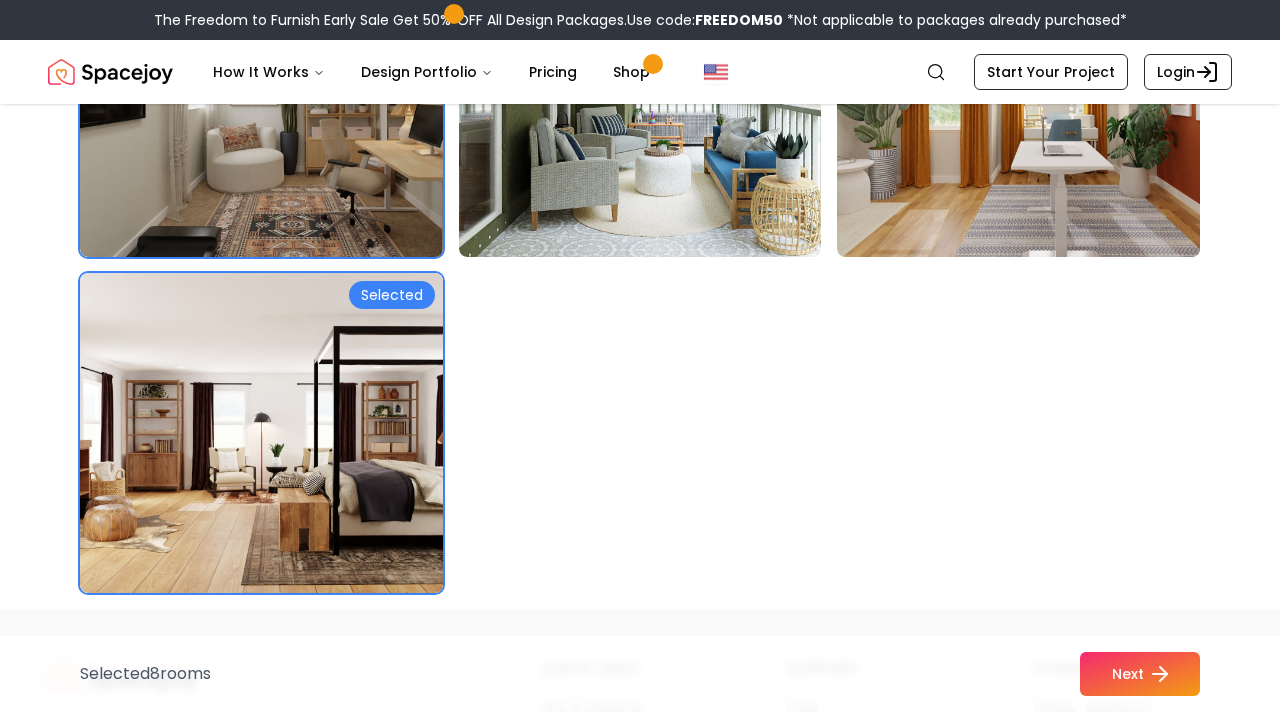click 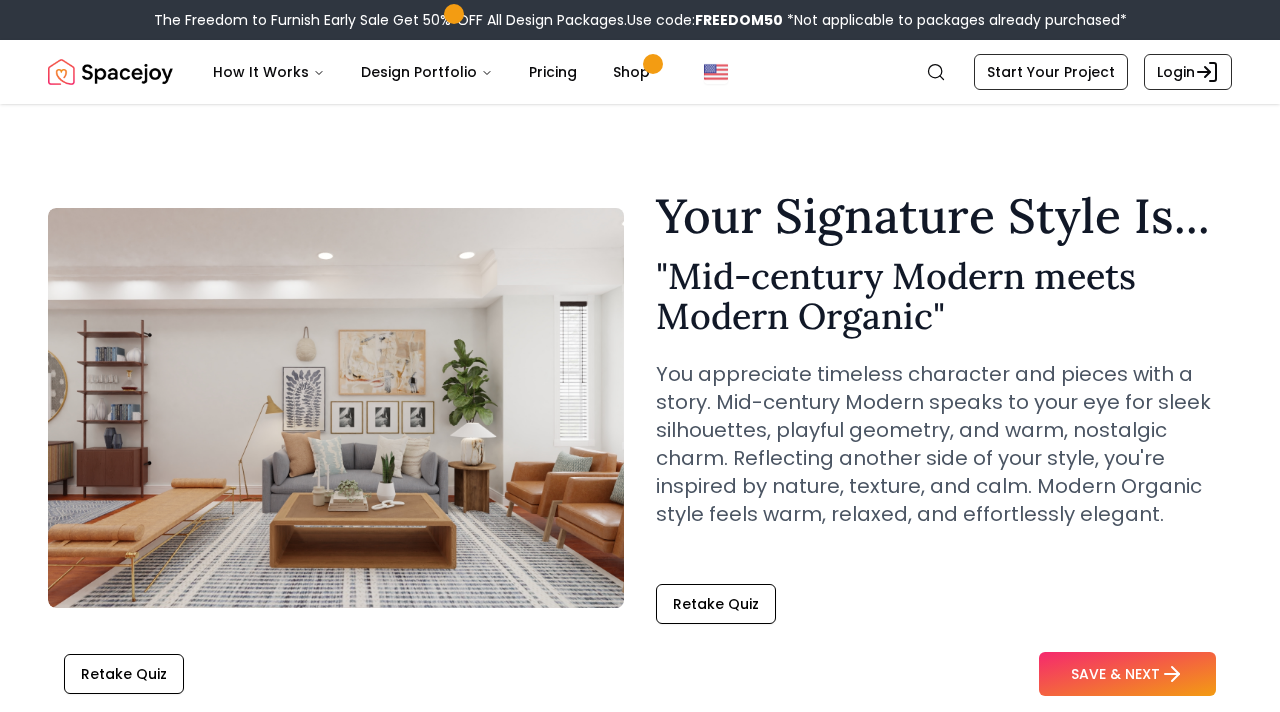 scroll, scrollTop: 0, scrollLeft: 0, axis: both 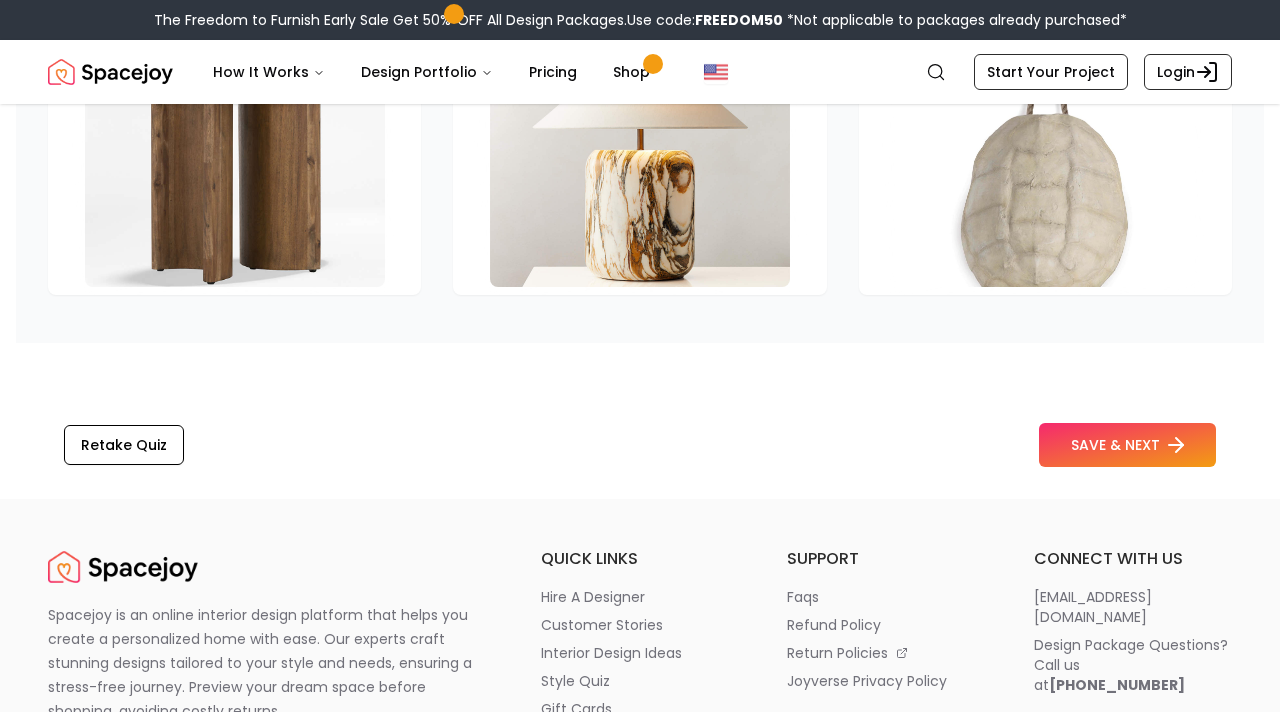 click 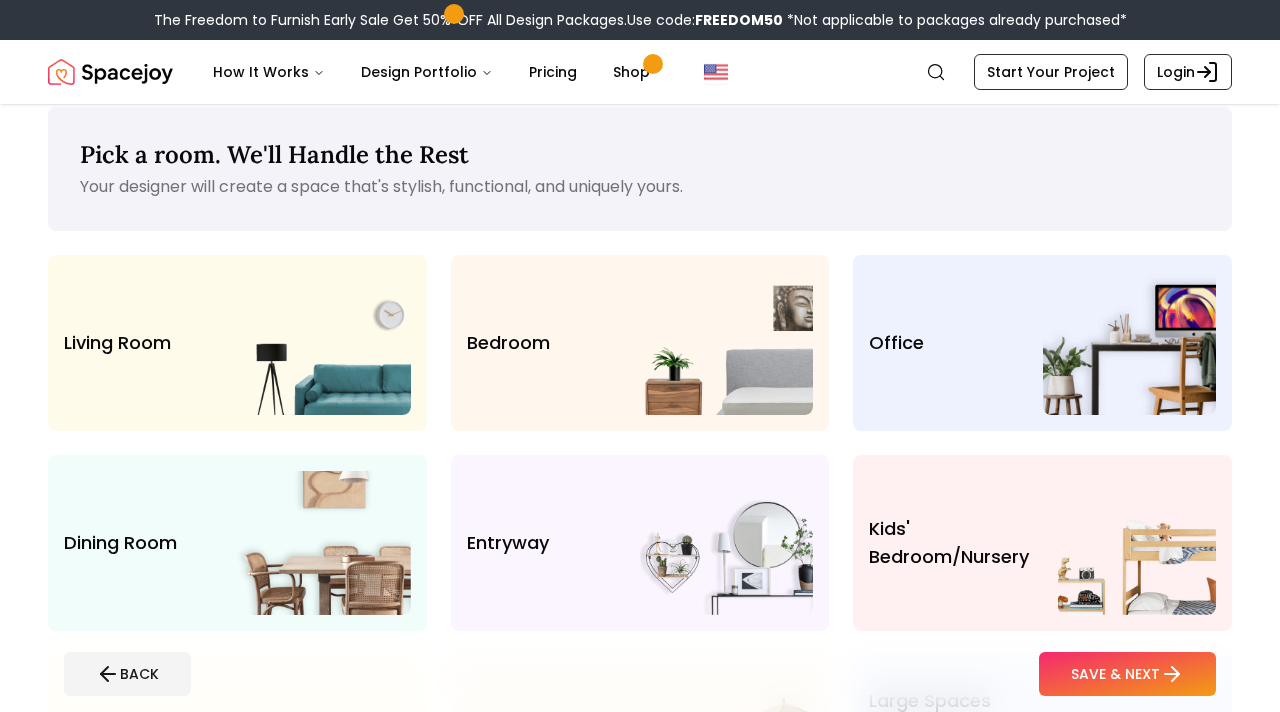 scroll, scrollTop: 24, scrollLeft: 0, axis: vertical 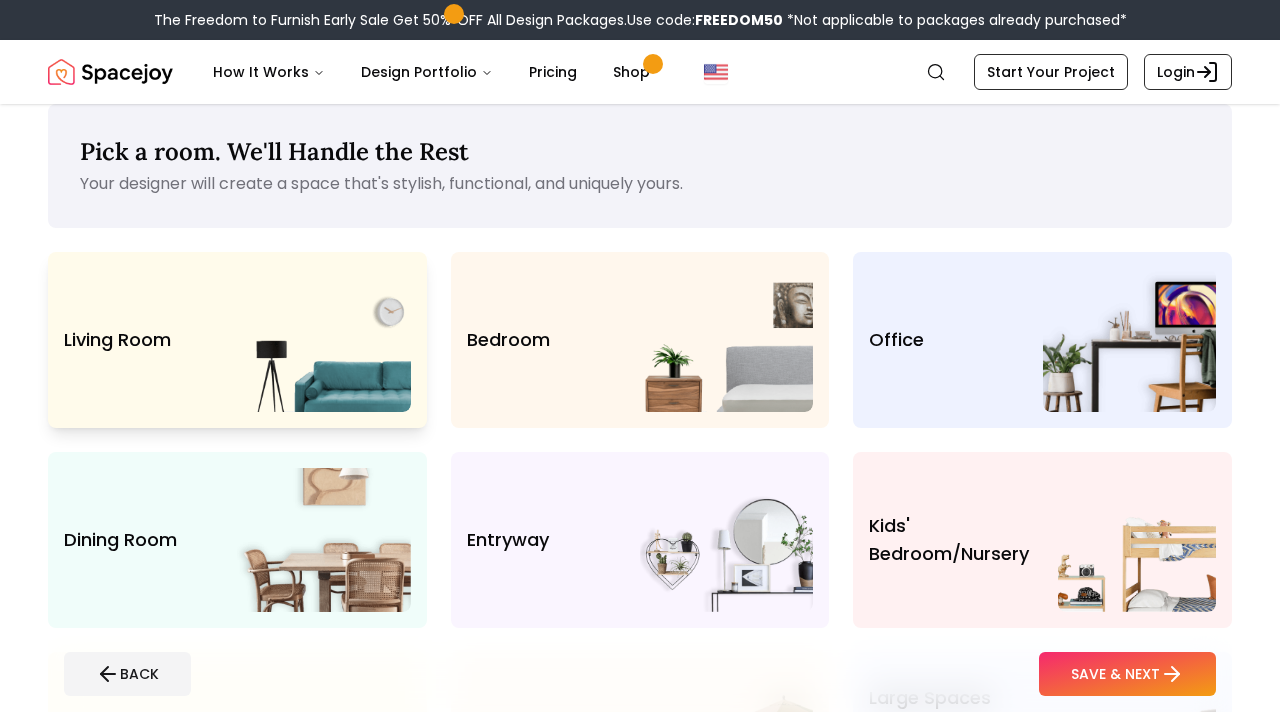 click on "Living Room" at bounding box center (150, 340) 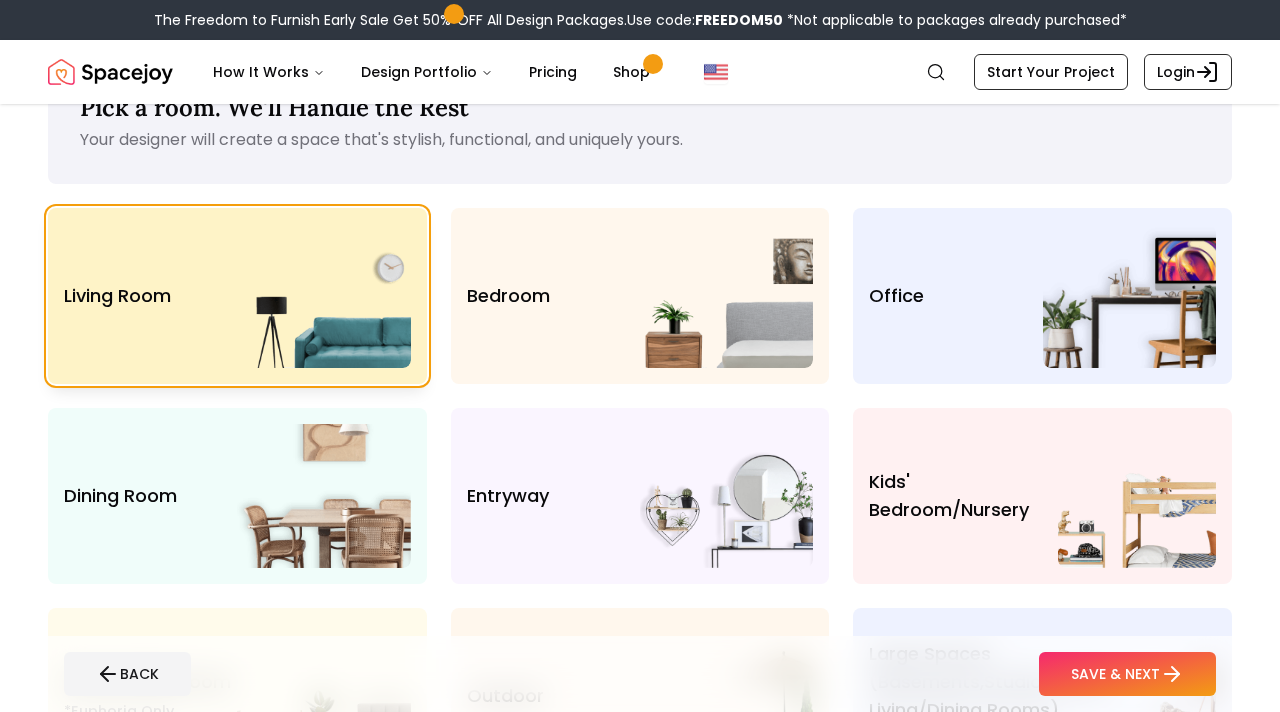 scroll, scrollTop: 70, scrollLeft: 0, axis: vertical 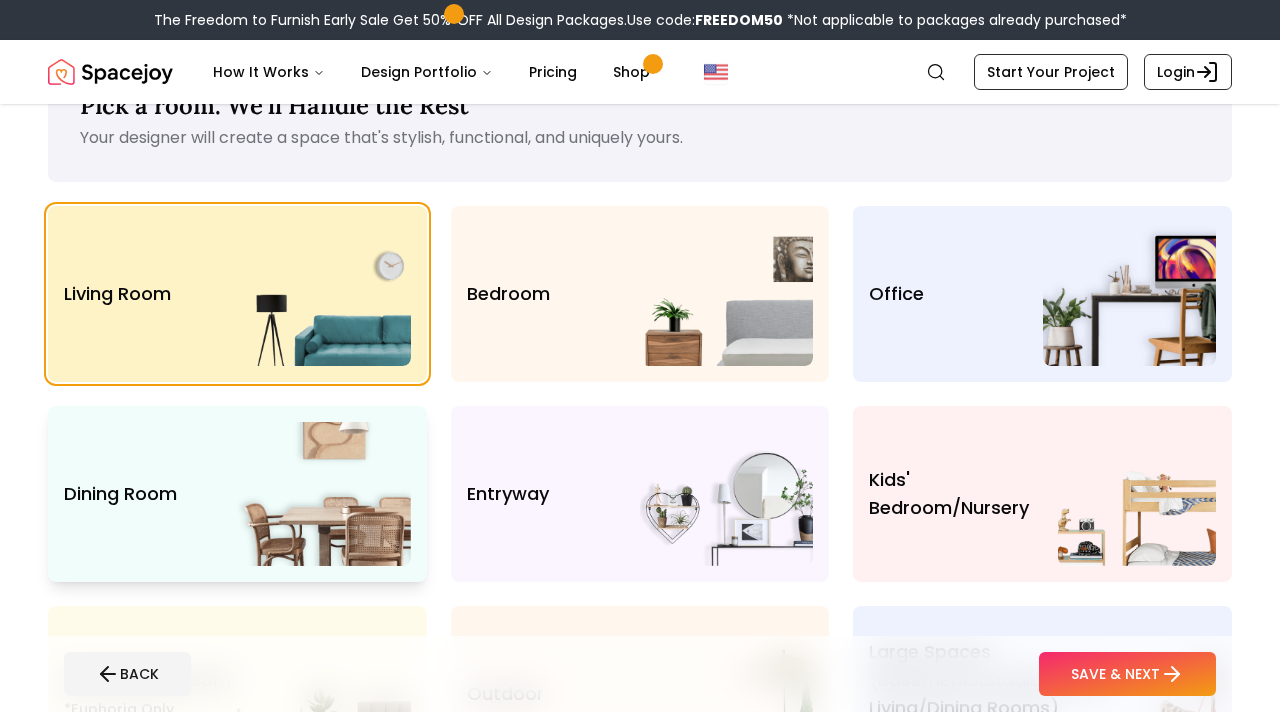 click on "Dining Room" at bounding box center (237, 494) 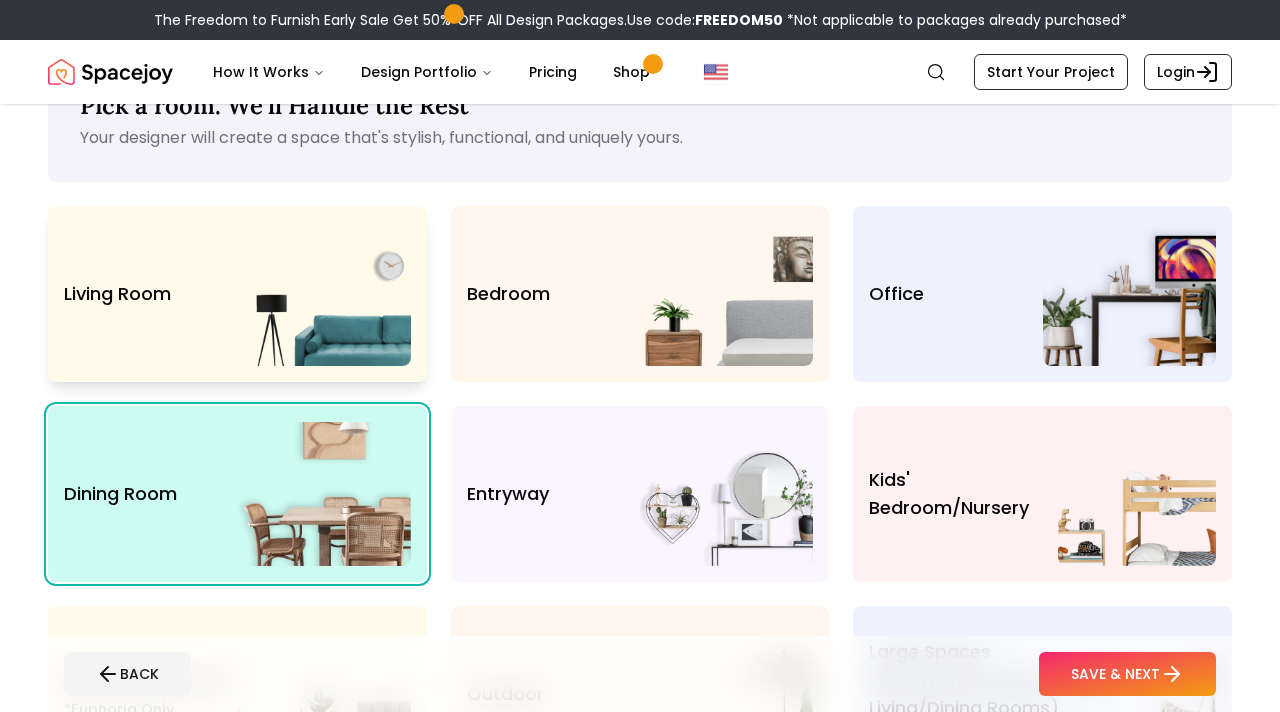 click at bounding box center [323, 294] 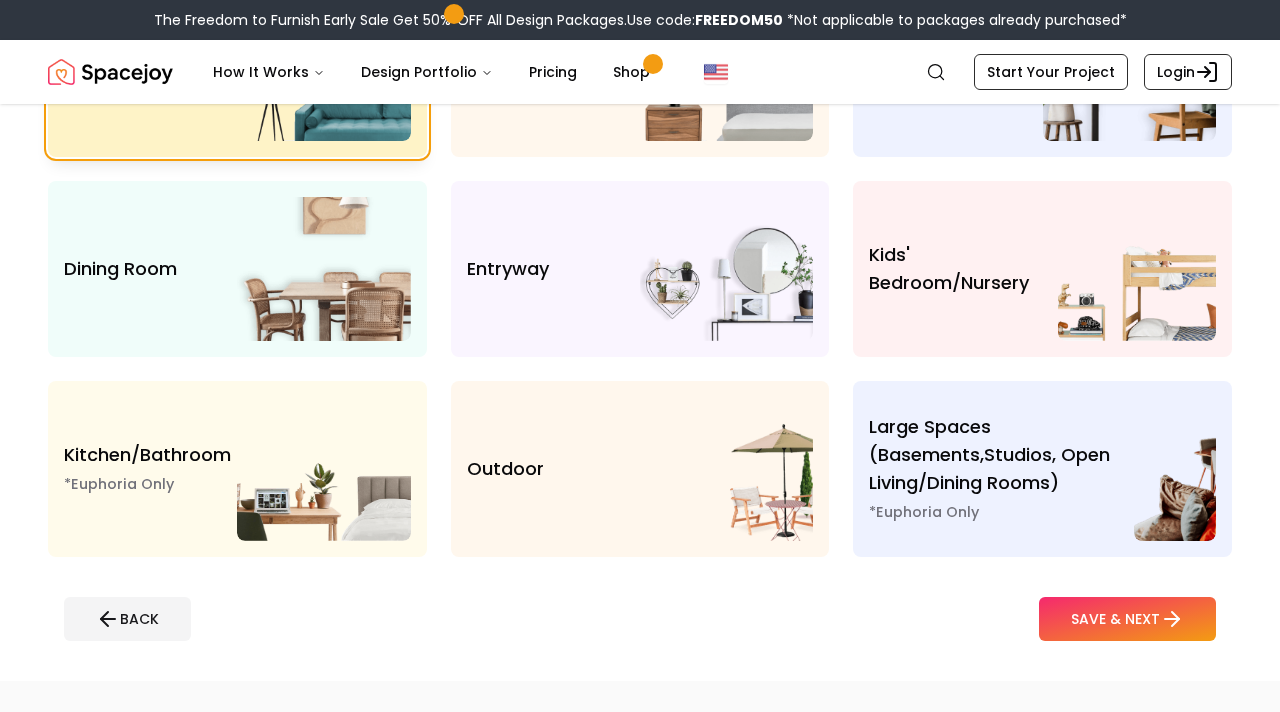 scroll, scrollTop: 294, scrollLeft: 0, axis: vertical 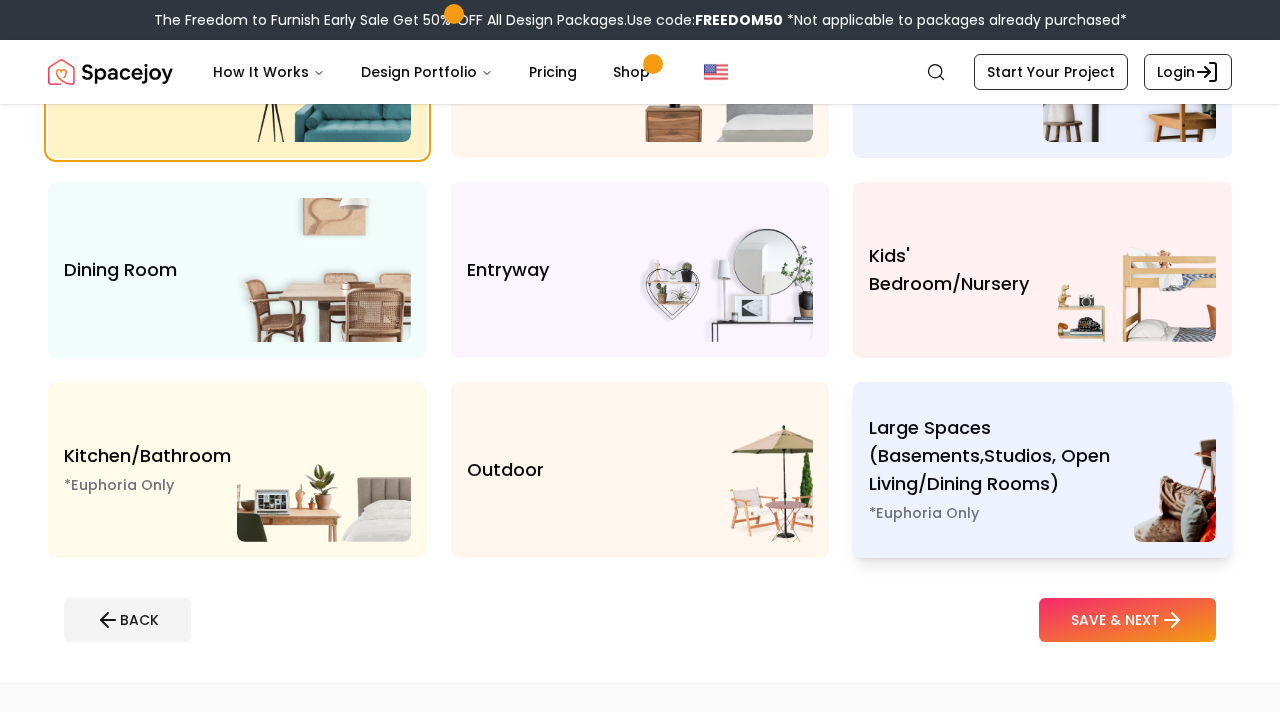 click on "Large Spaces (Basements,Studios,
Open living/dining rooms)
*Euphoria Only" at bounding box center [1001, 470] 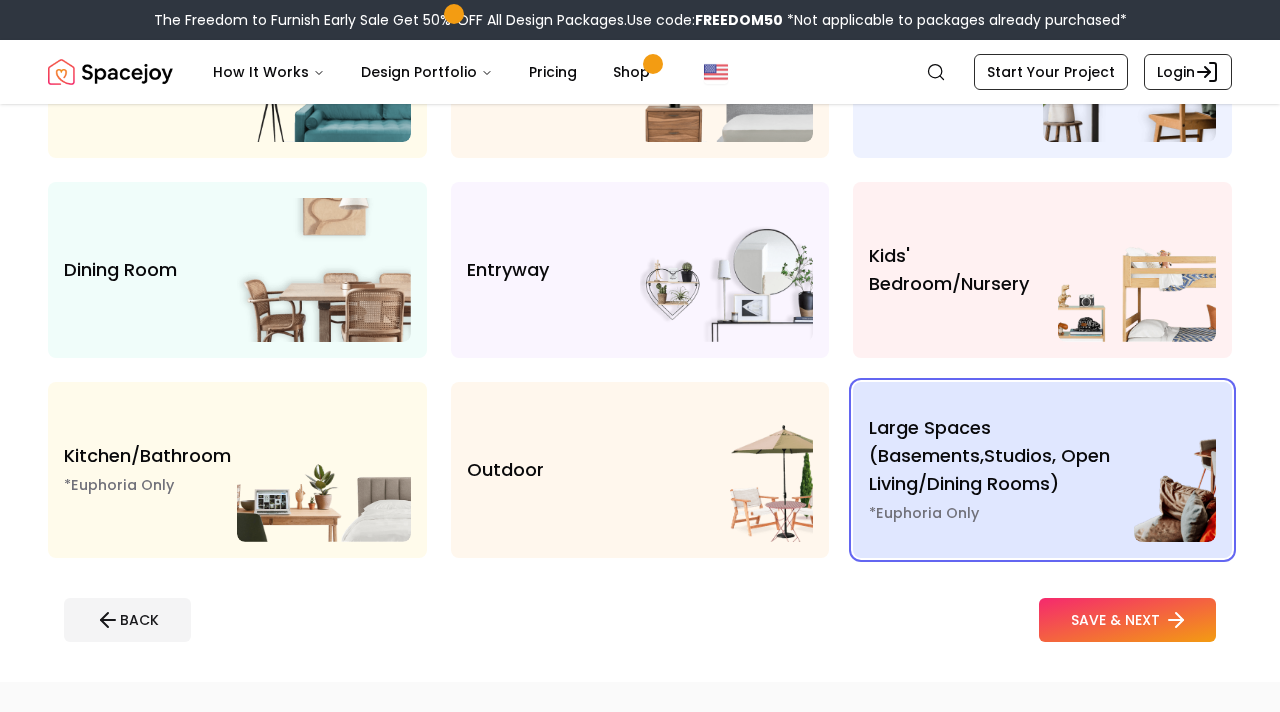 click on "SAVE & NEXT" at bounding box center (1127, 620) 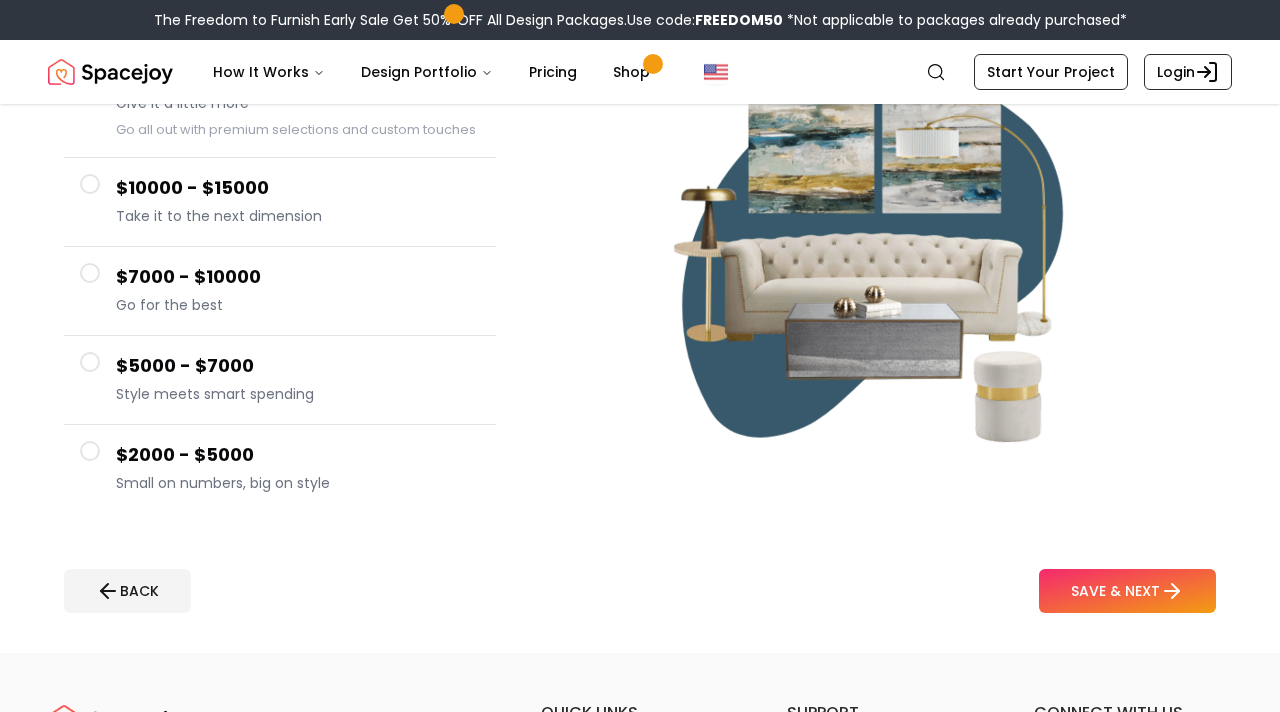scroll, scrollTop: 250, scrollLeft: 0, axis: vertical 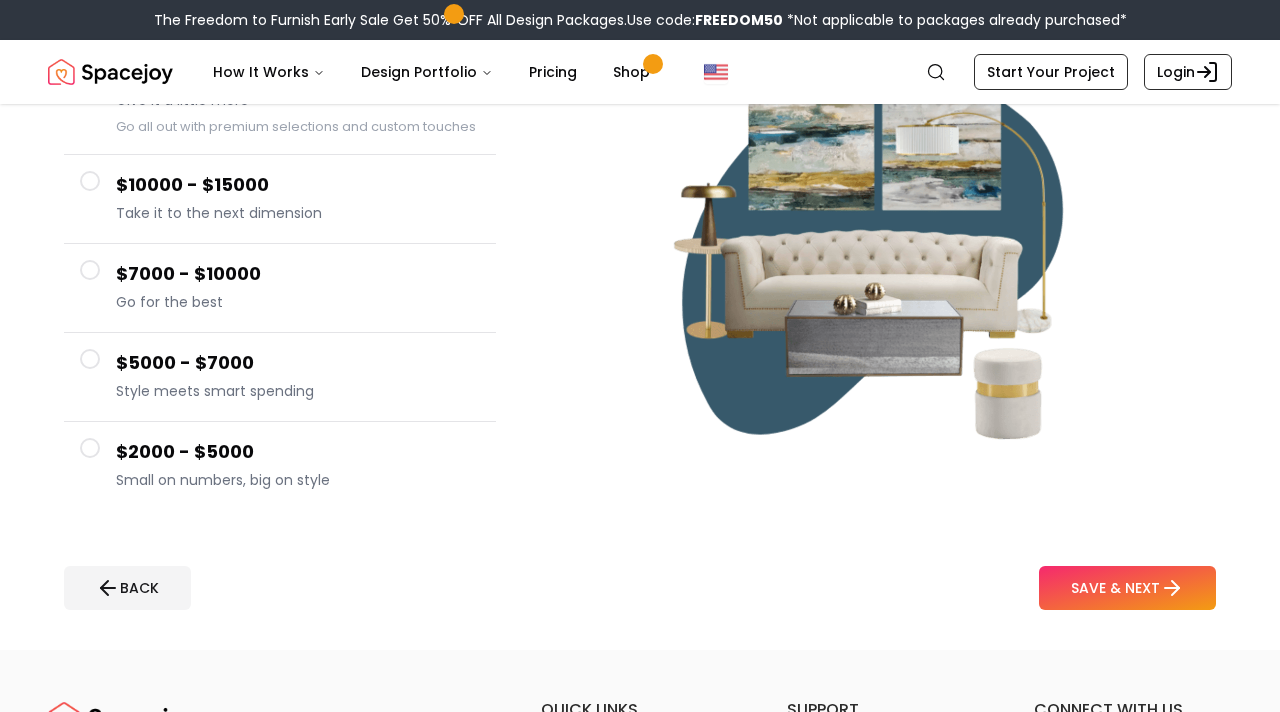 click on "Style meets smart spending" at bounding box center [298, 391] 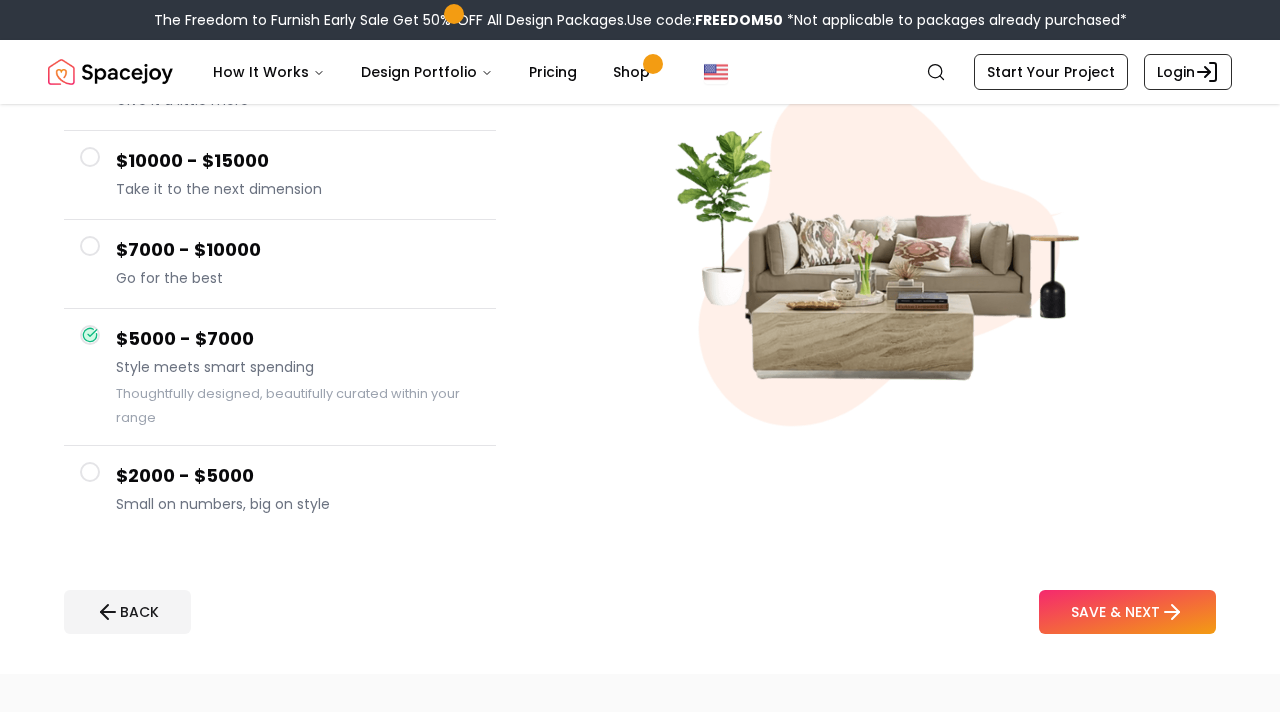 click on "$2000 - $5000" at bounding box center (298, 476) 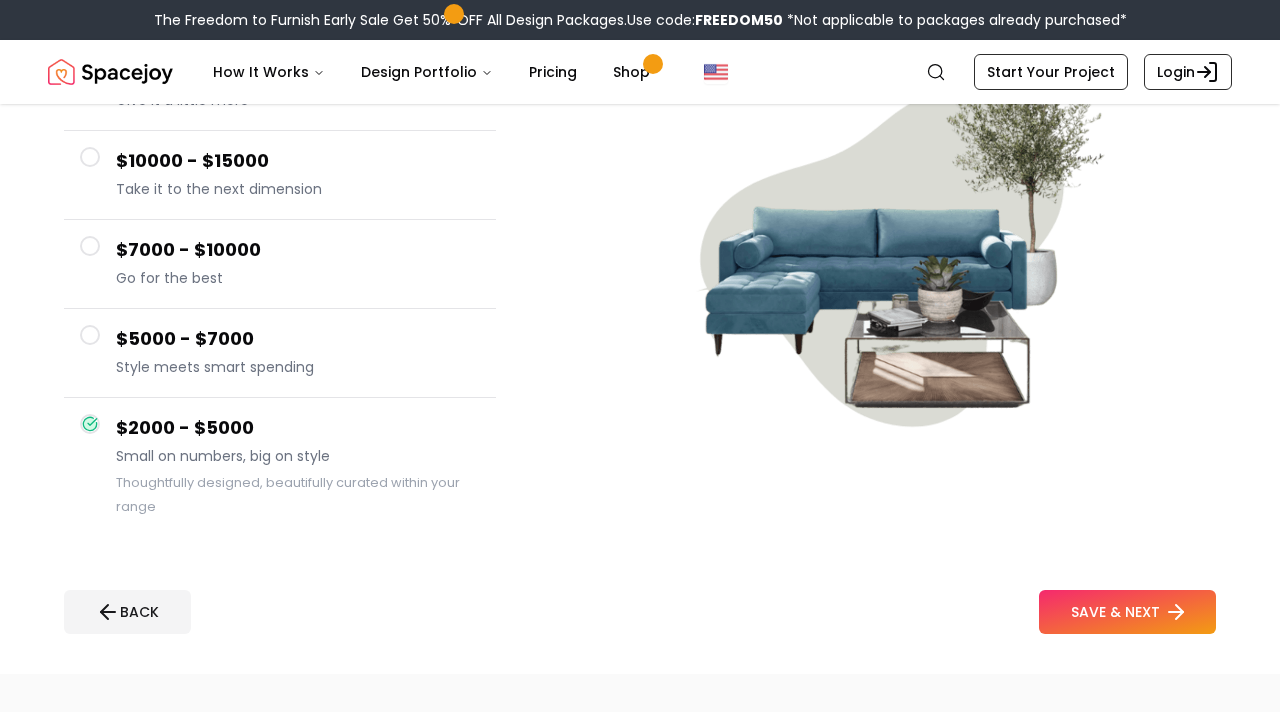 click on "SAVE & NEXT" at bounding box center (1127, 612) 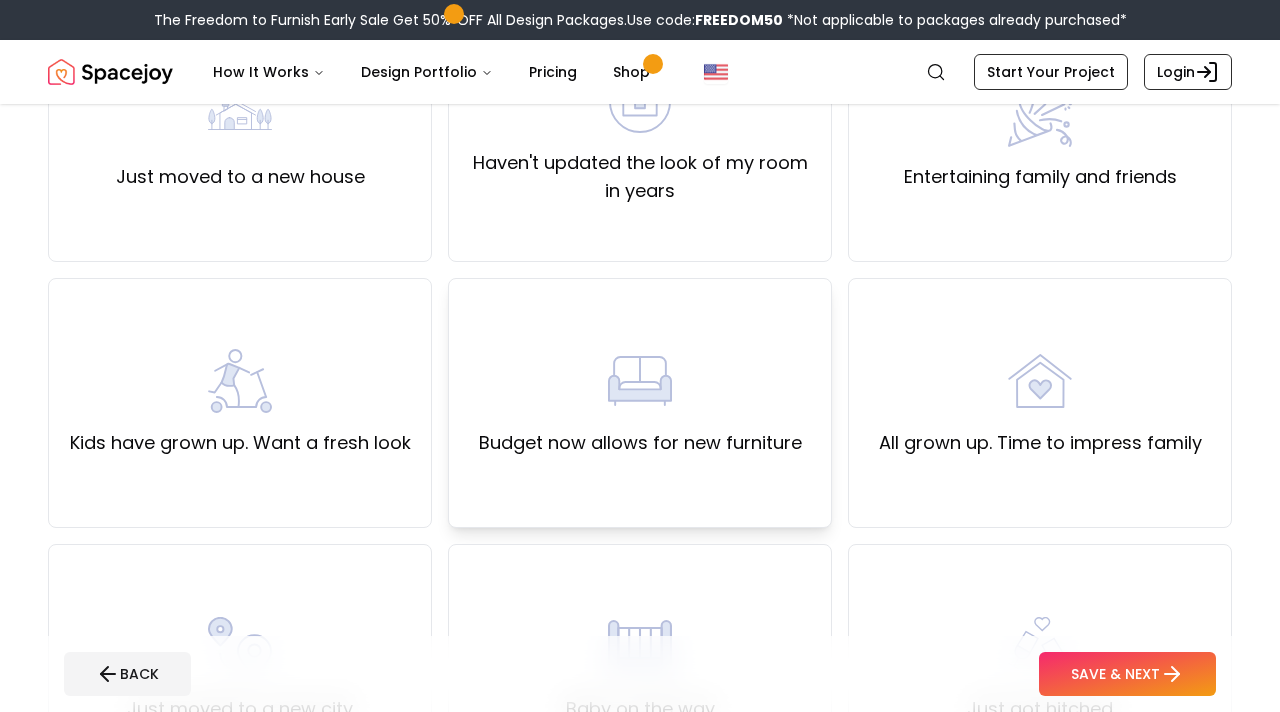 scroll, scrollTop: 259, scrollLeft: 0, axis: vertical 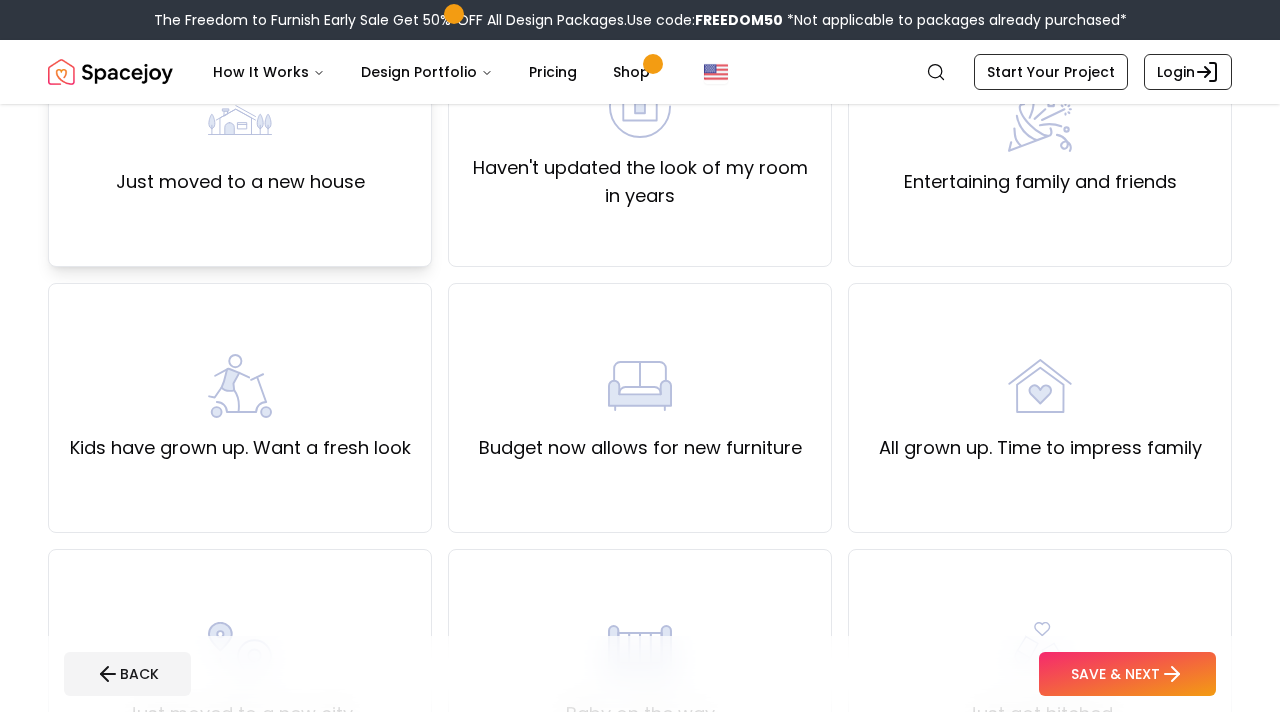 click on "Just moved to a new house" at bounding box center [240, 142] 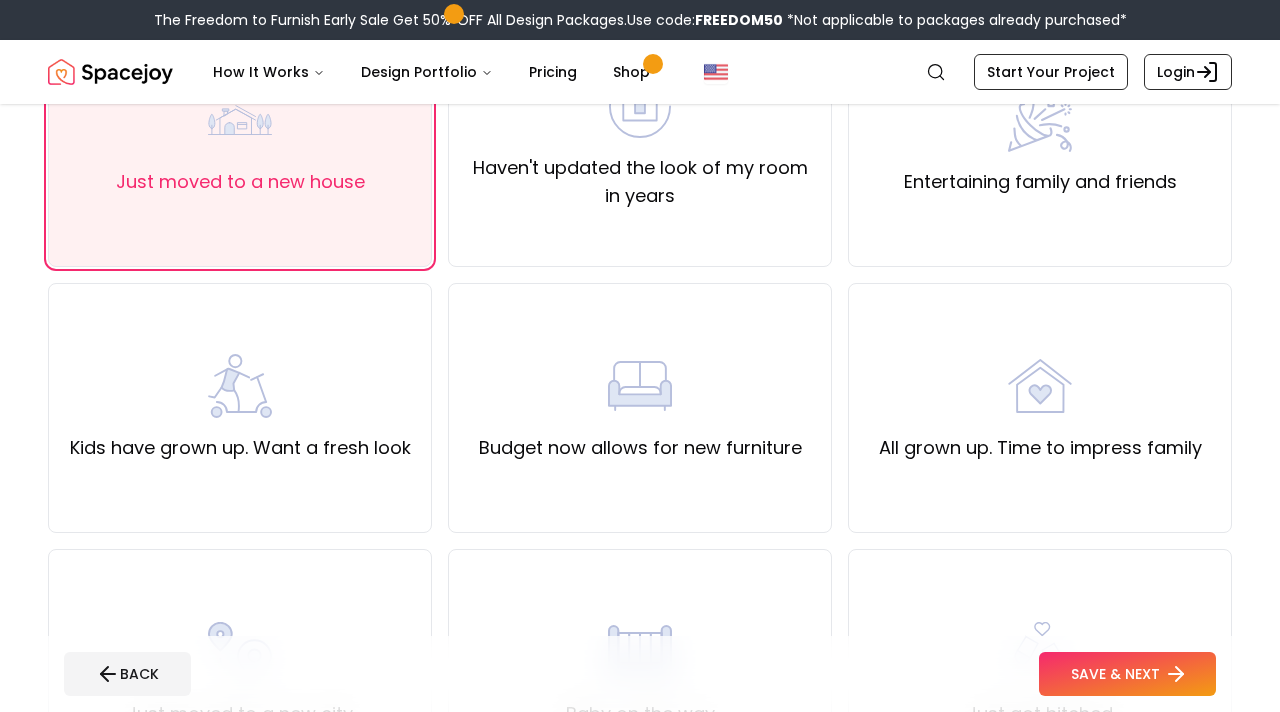 click on "SAVE & NEXT" at bounding box center (1127, 674) 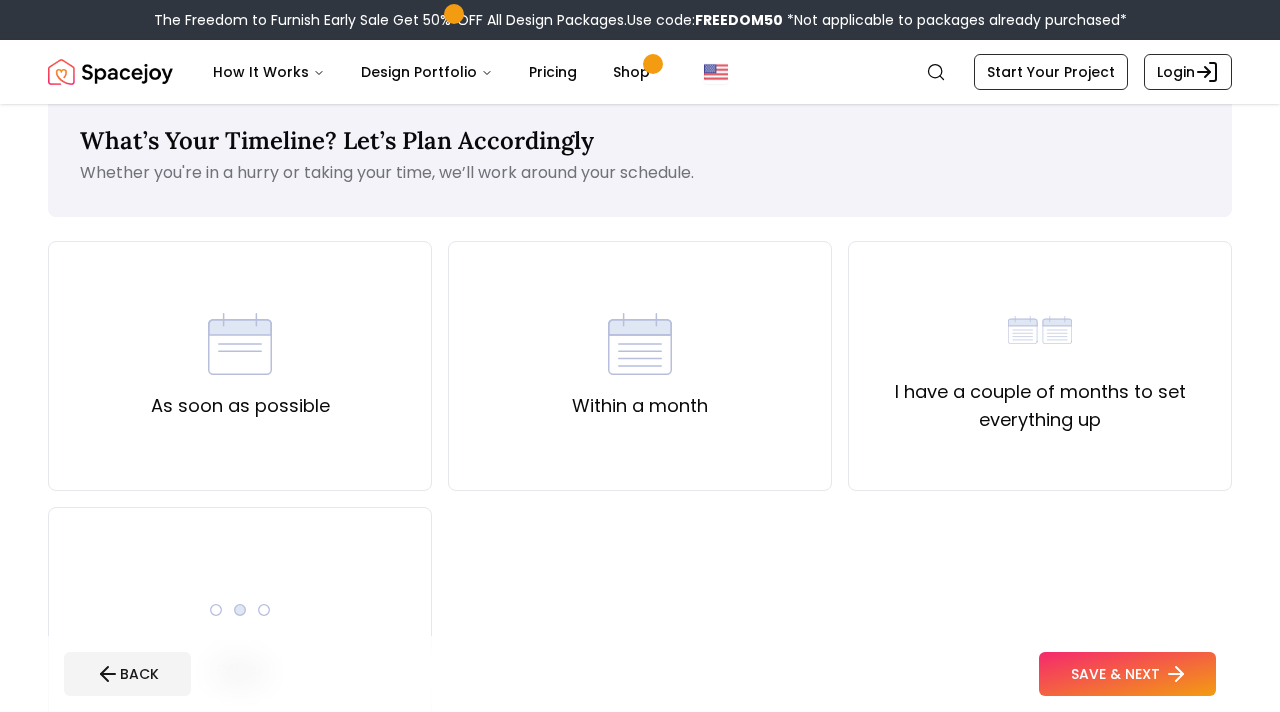 scroll, scrollTop: 37, scrollLeft: 0, axis: vertical 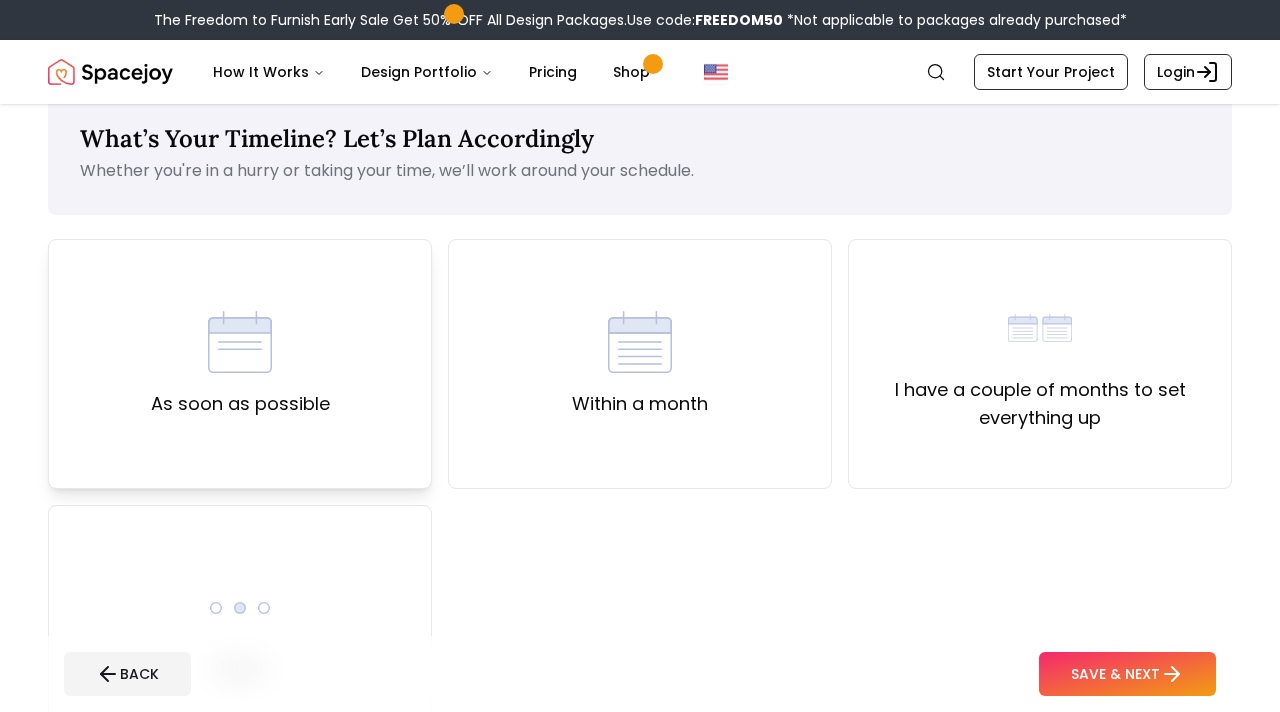 click on "As soon as possible" at bounding box center (240, 364) 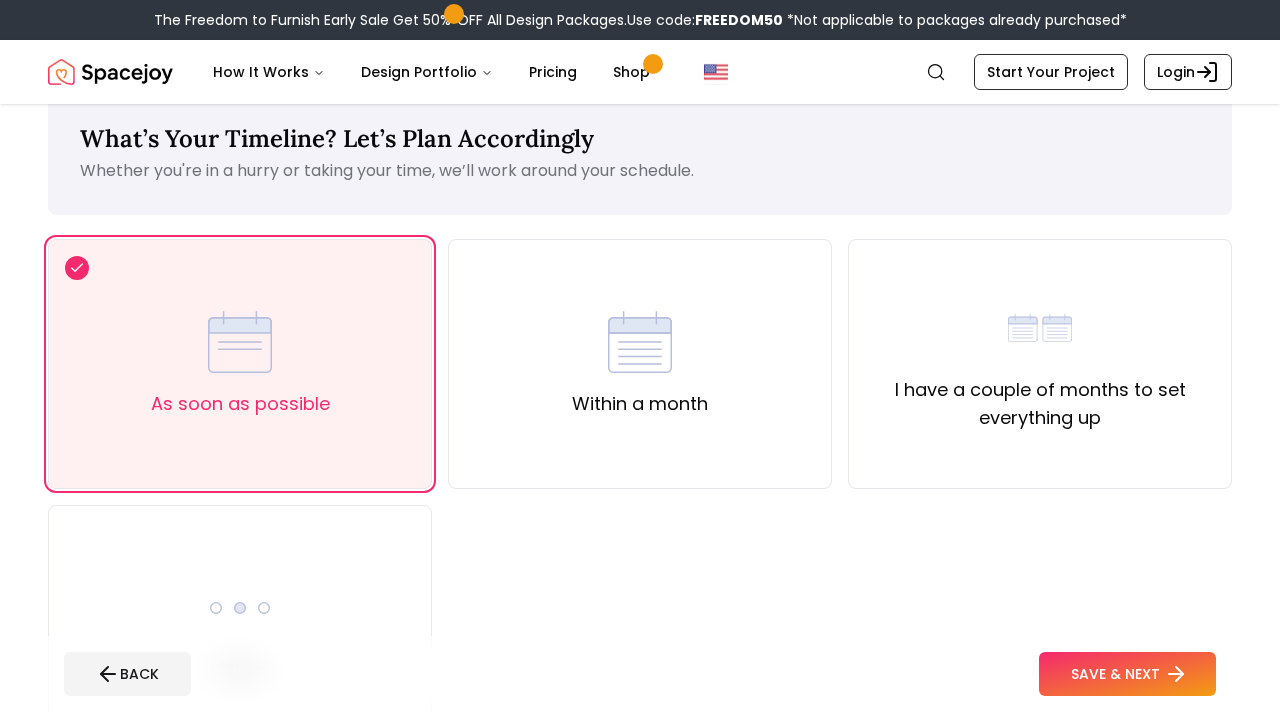 click 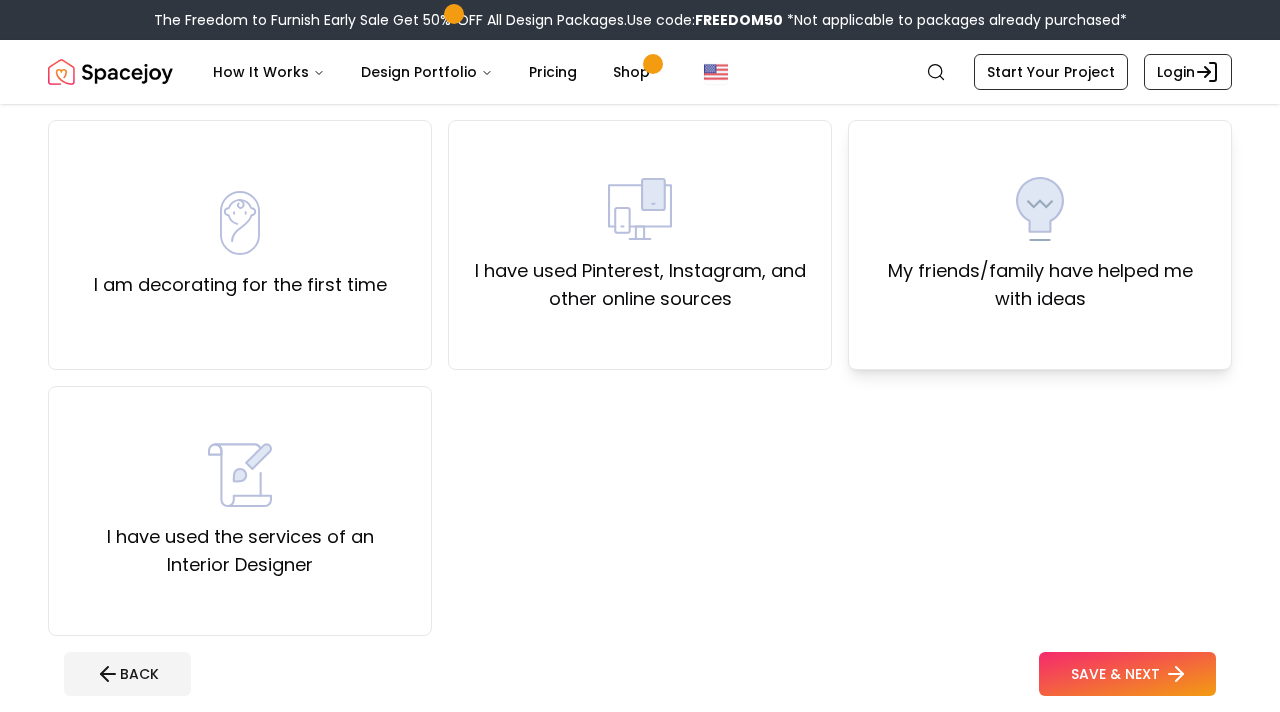 scroll, scrollTop: 154, scrollLeft: 0, axis: vertical 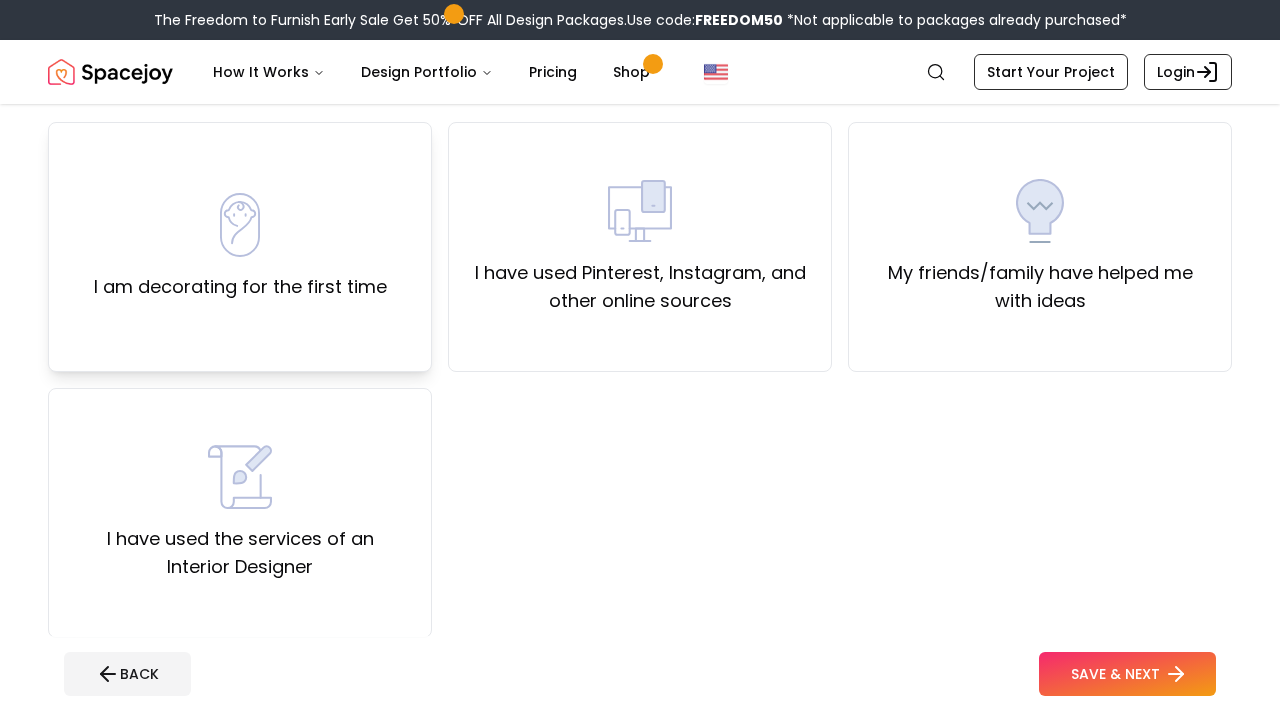 click on "I am decorating for the first time" at bounding box center (240, 247) 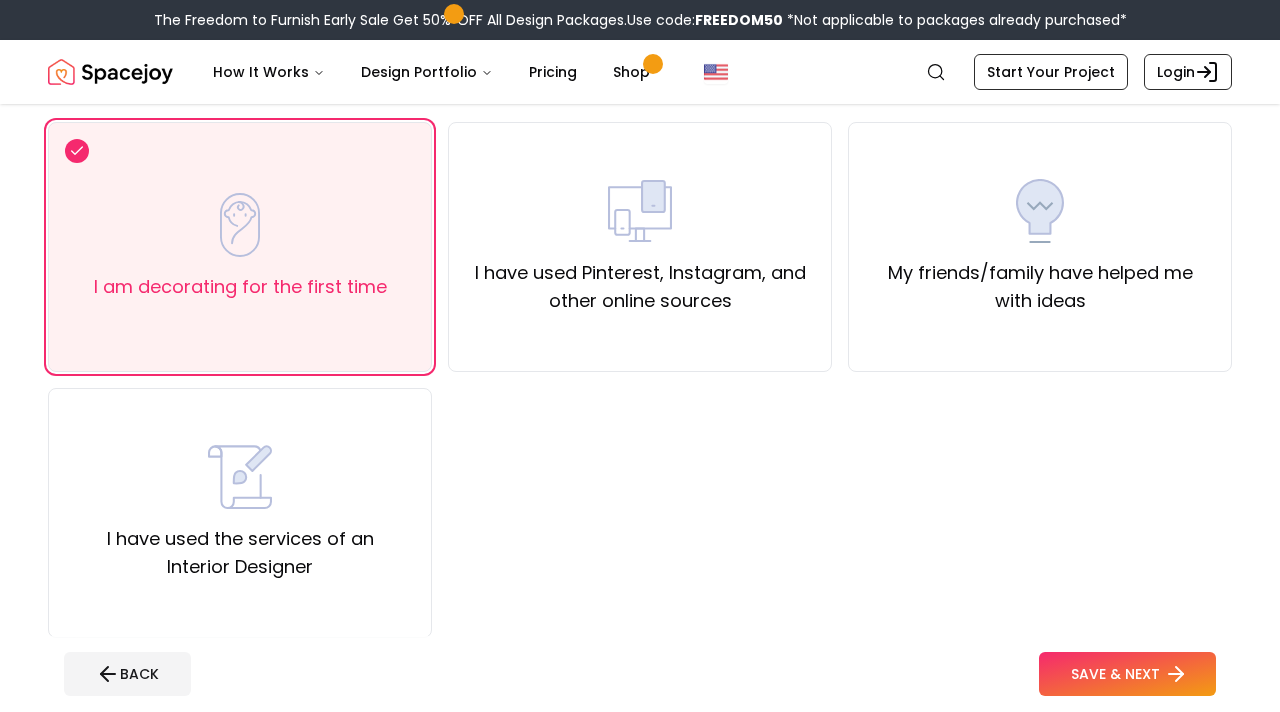 click on "SAVE & NEXT" at bounding box center [1127, 674] 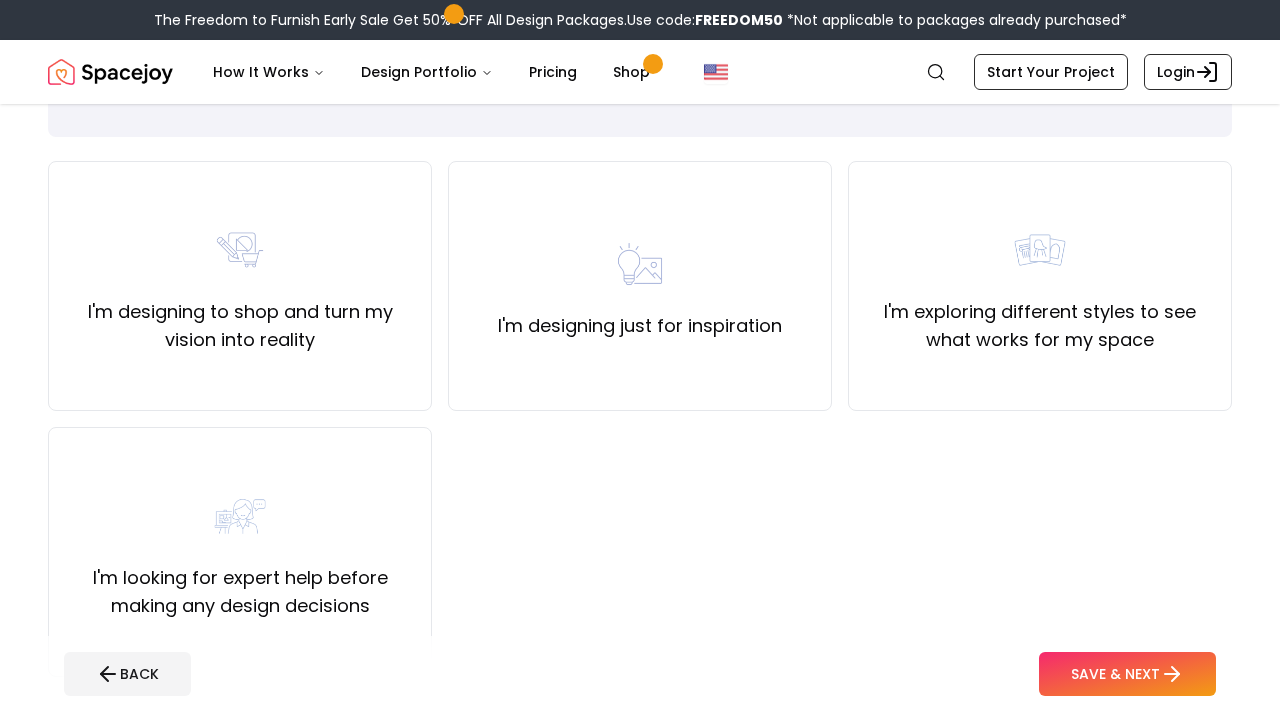 scroll, scrollTop: 117, scrollLeft: 0, axis: vertical 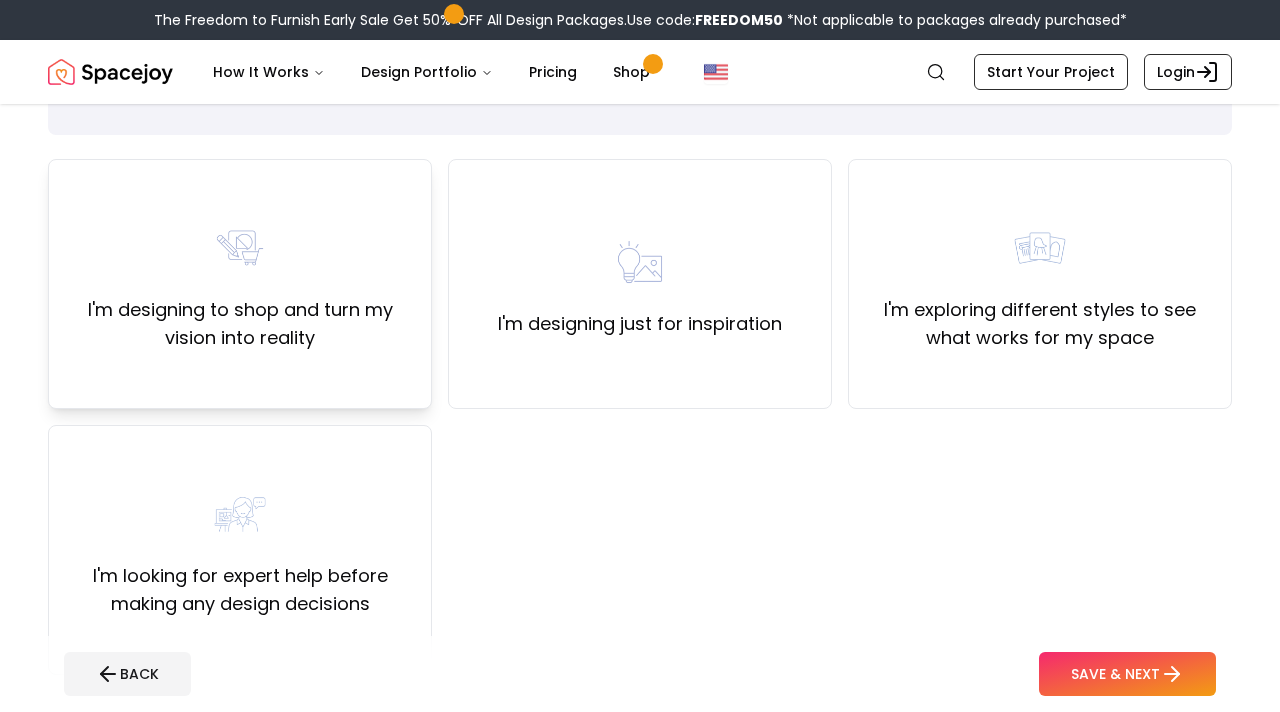 click on "I'm designing to shop and turn my vision into reality" at bounding box center (240, 324) 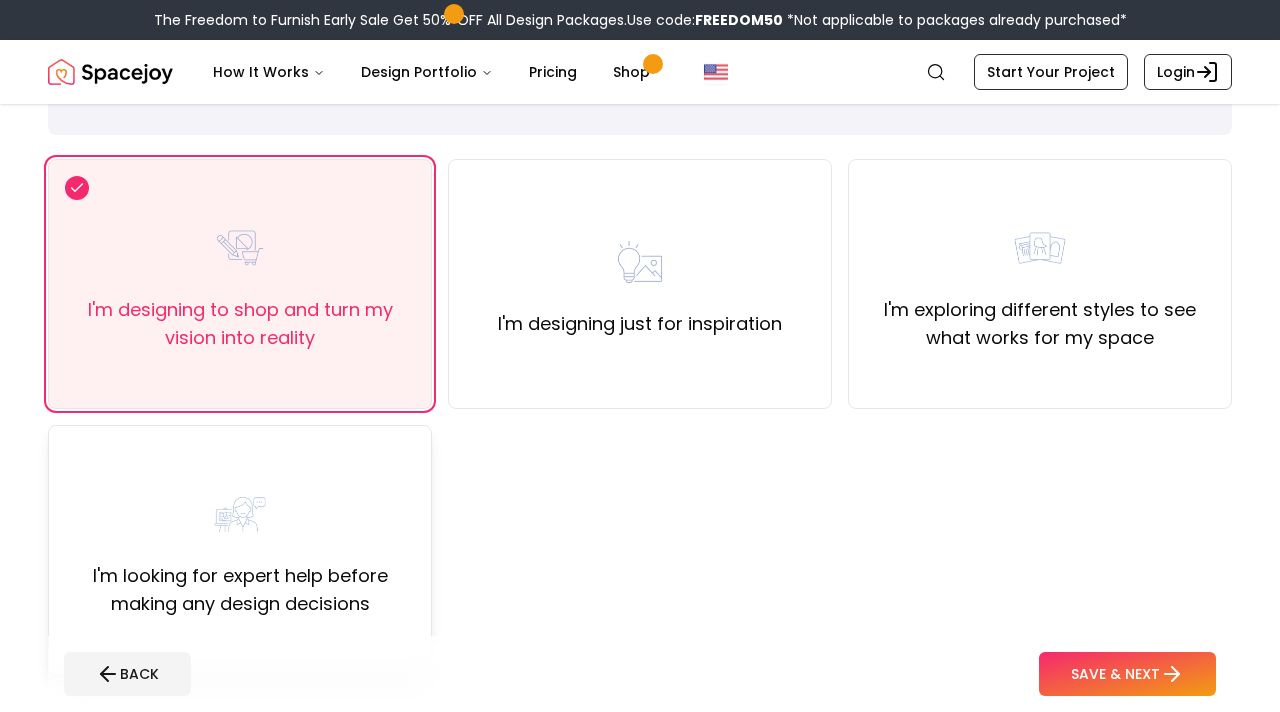 click on "I'm looking for expert help before making any design decisions" at bounding box center (240, 550) 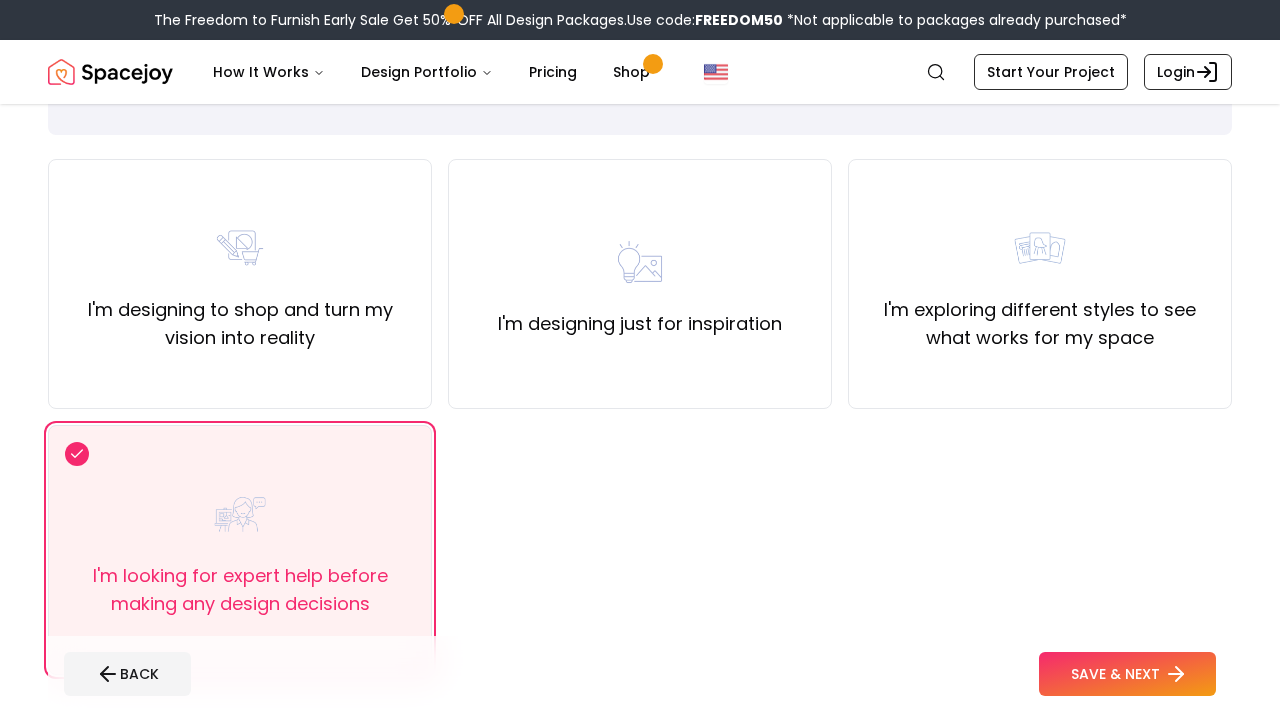 click on "SAVE & NEXT" at bounding box center (1127, 674) 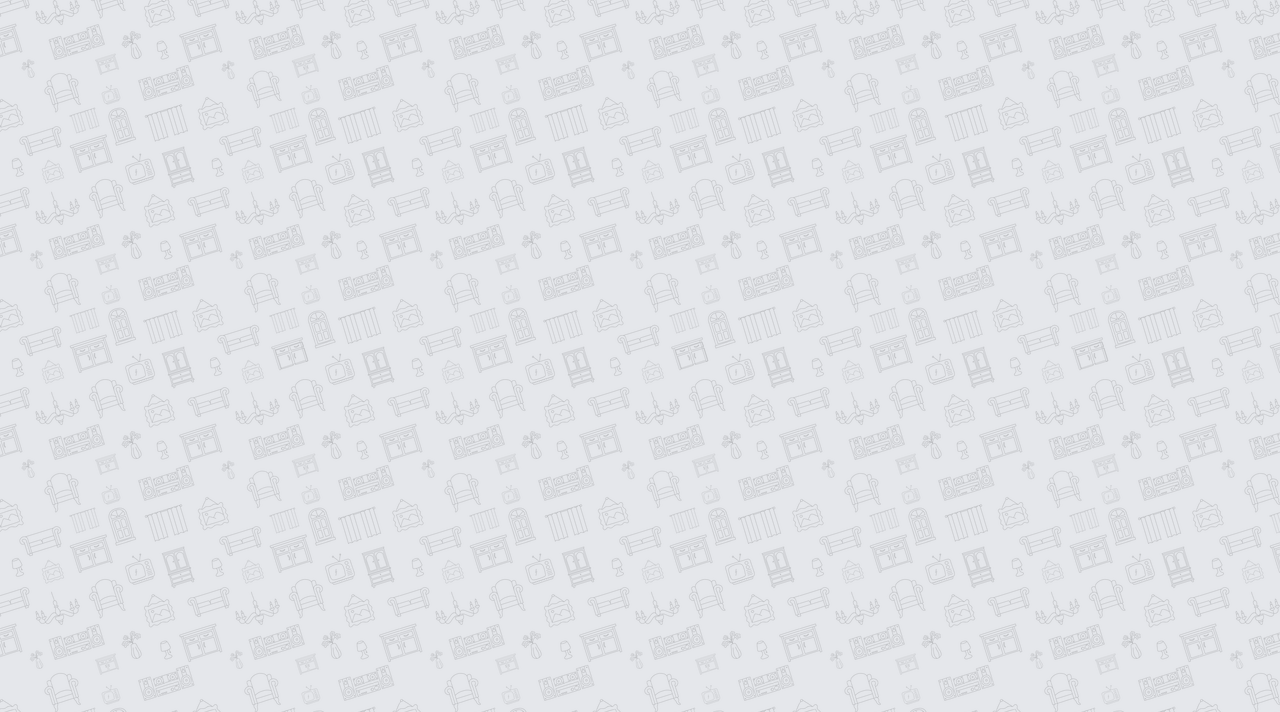 scroll, scrollTop: 0, scrollLeft: 0, axis: both 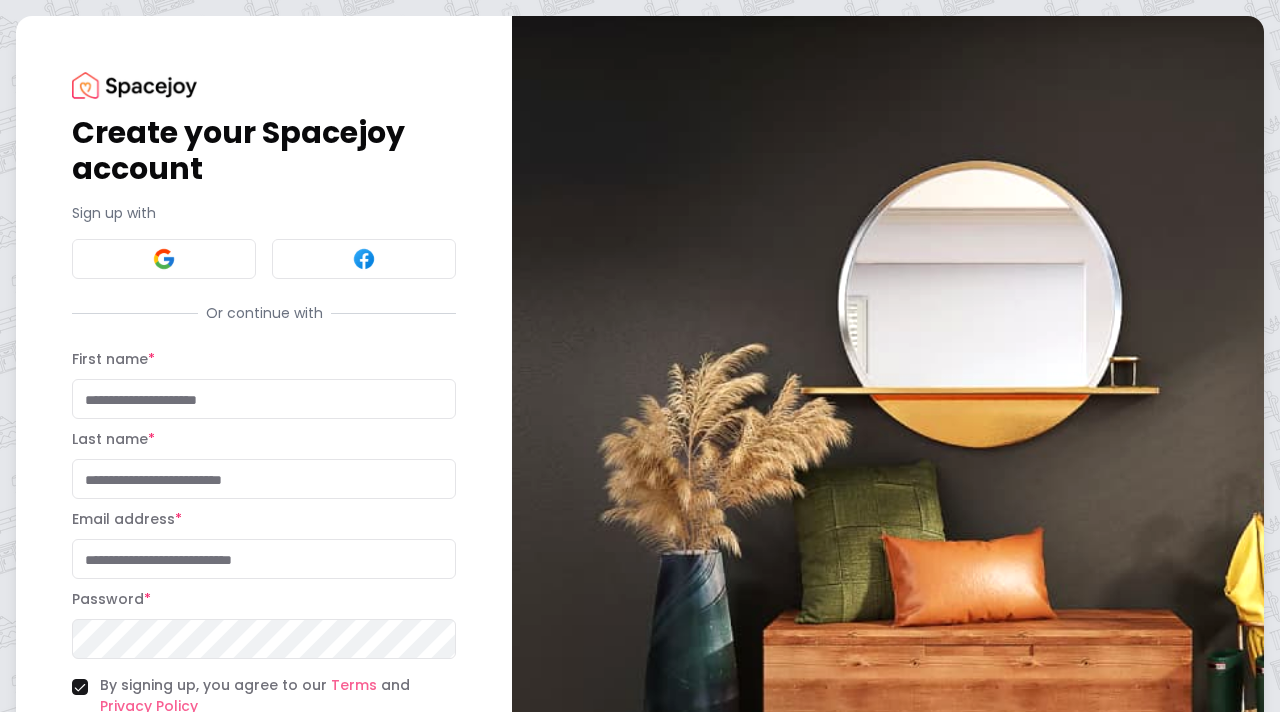 click on "First name  *" at bounding box center [264, 399] 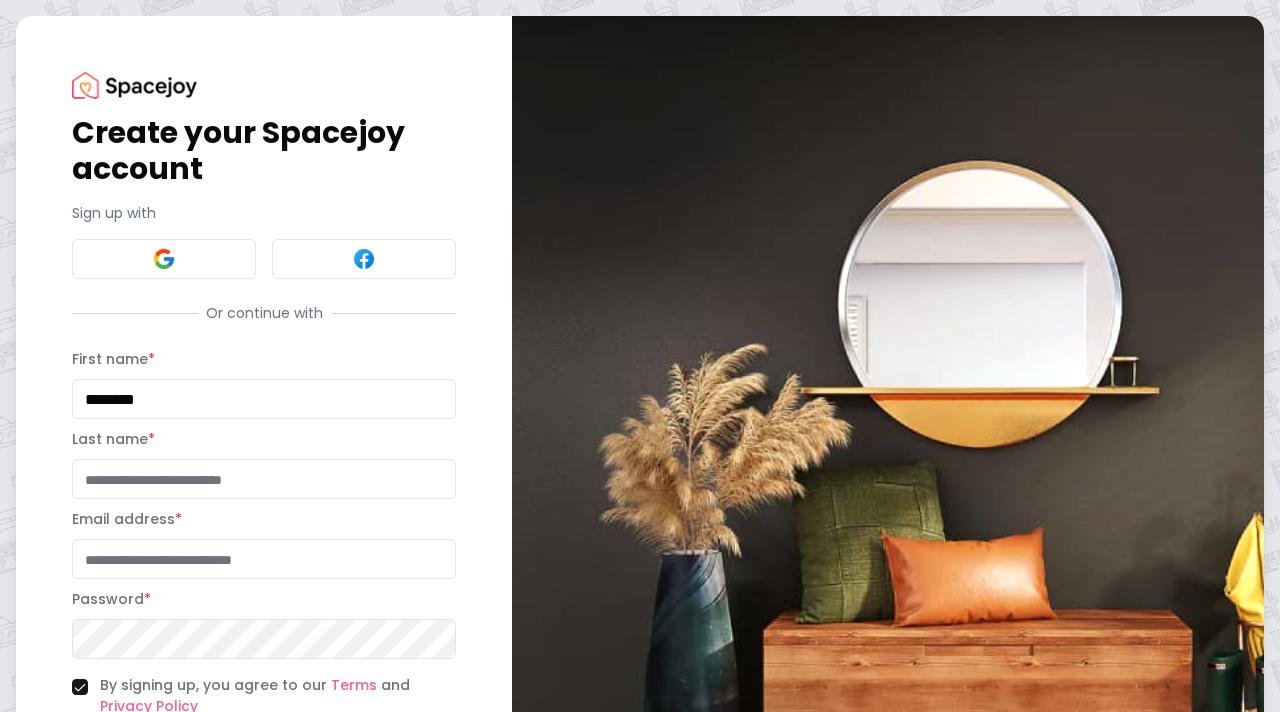 type on "****" 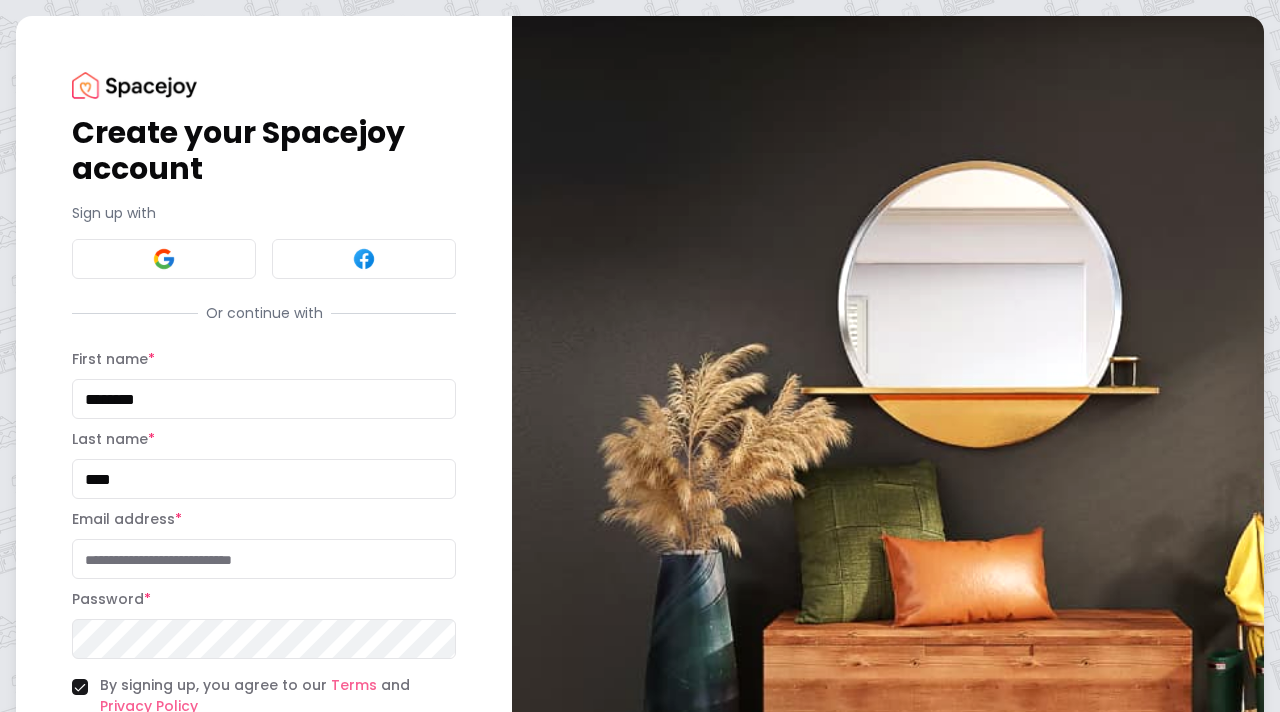 type on "**********" 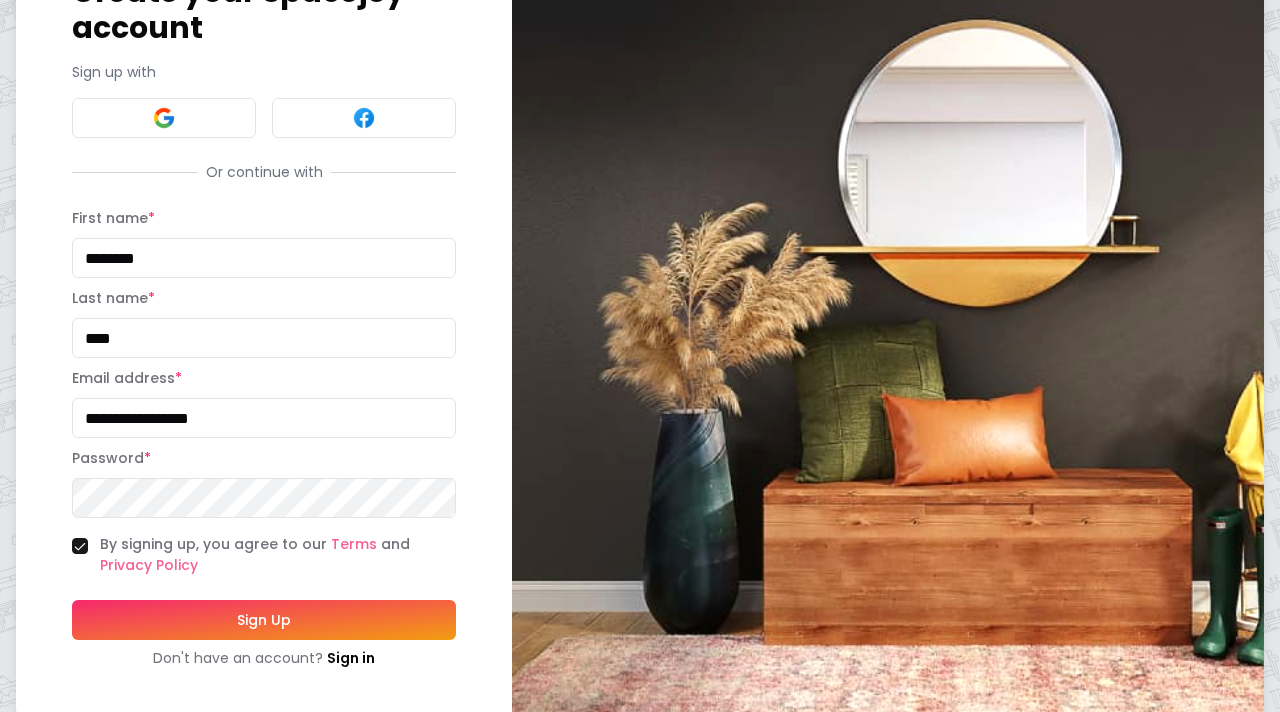 scroll, scrollTop: 169, scrollLeft: 0, axis: vertical 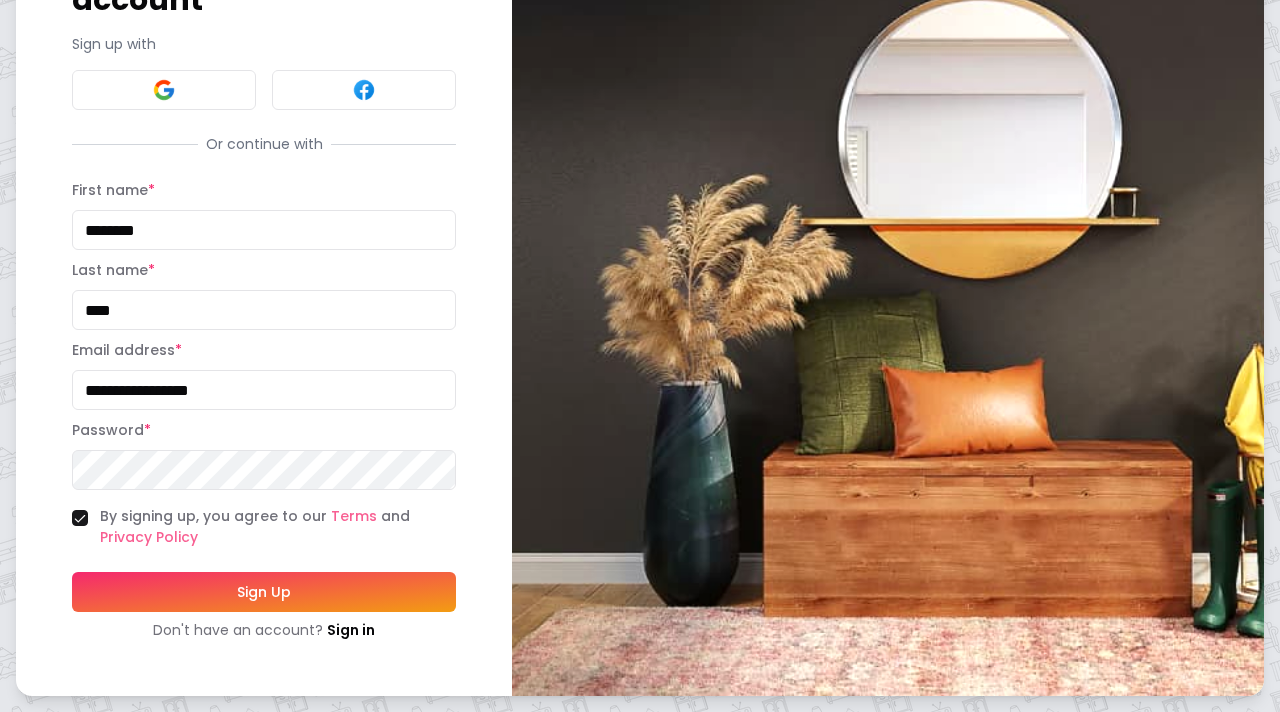 click on "Sign Up" at bounding box center [264, 592] 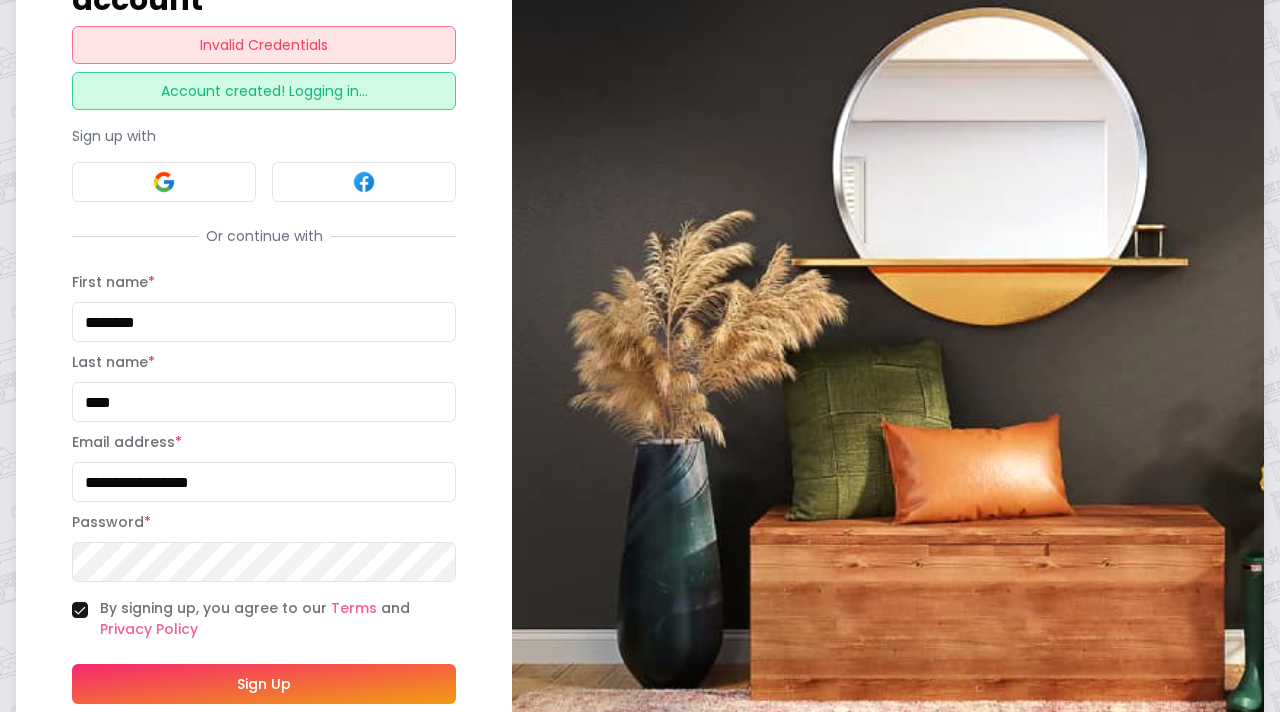click on "Sign Up" at bounding box center (264, 684) 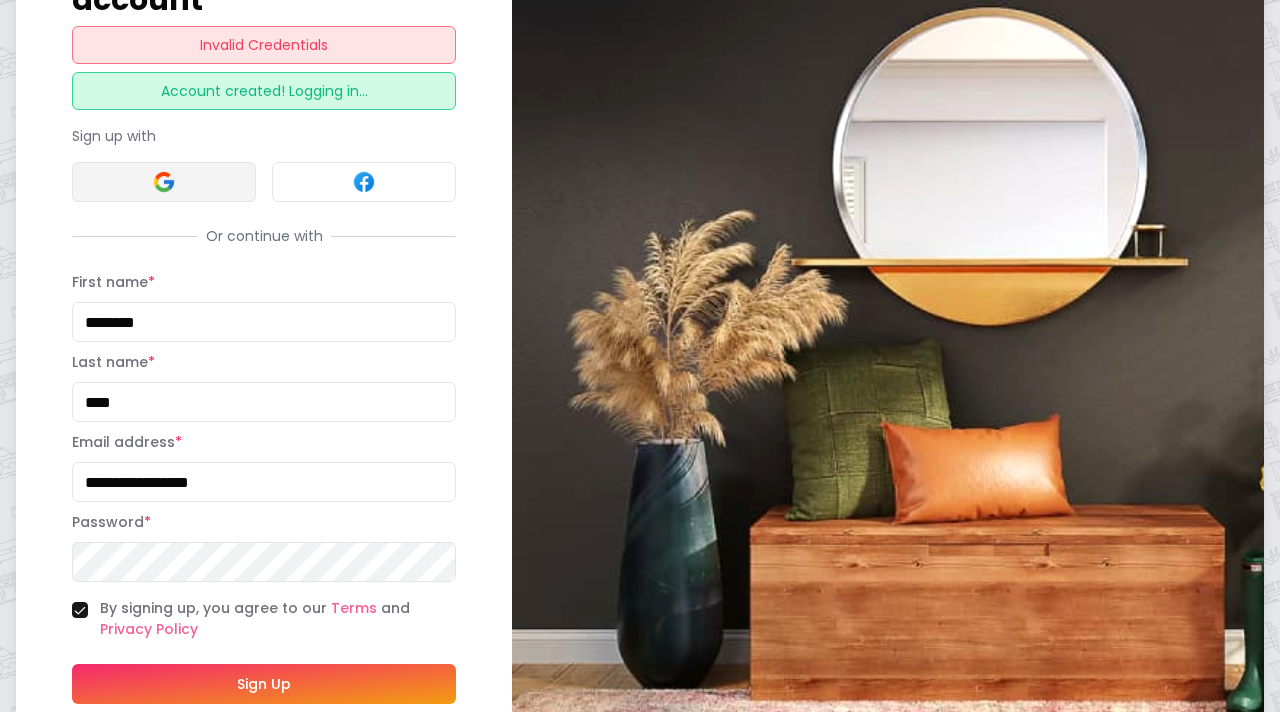 click at bounding box center (164, 182) 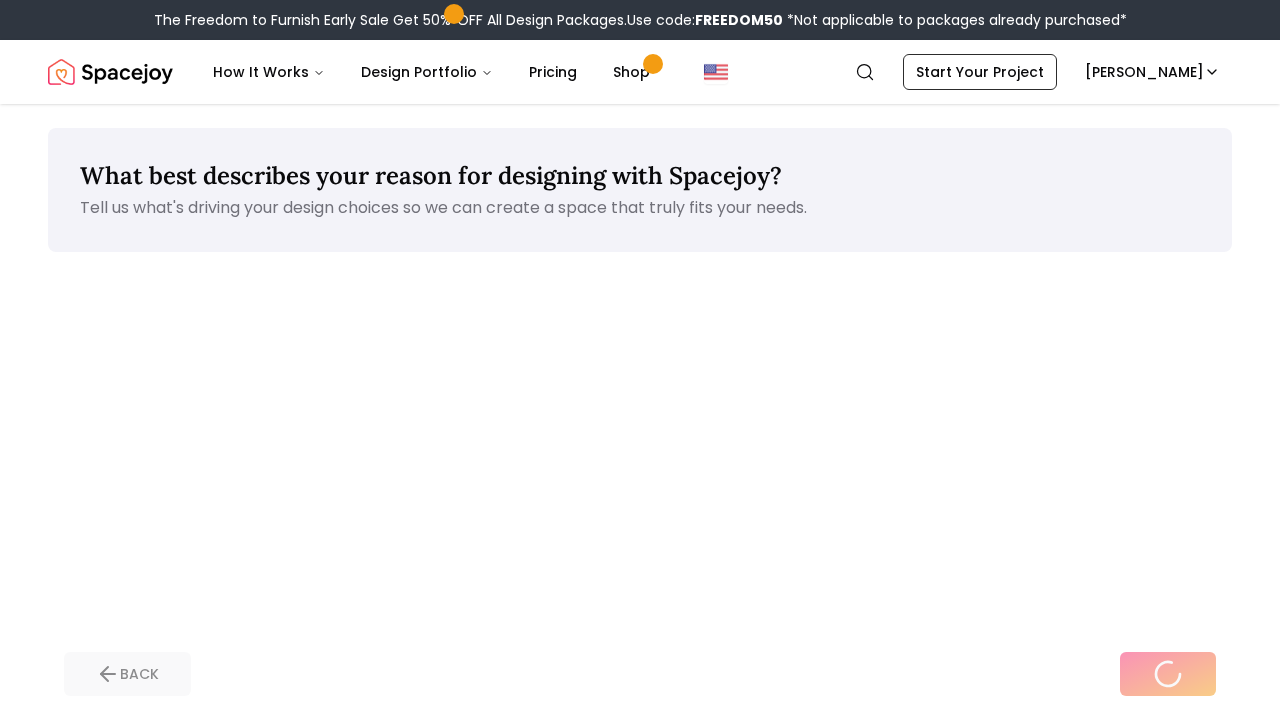 scroll, scrollTop: 0, scrollLeft: 0, axis: both 